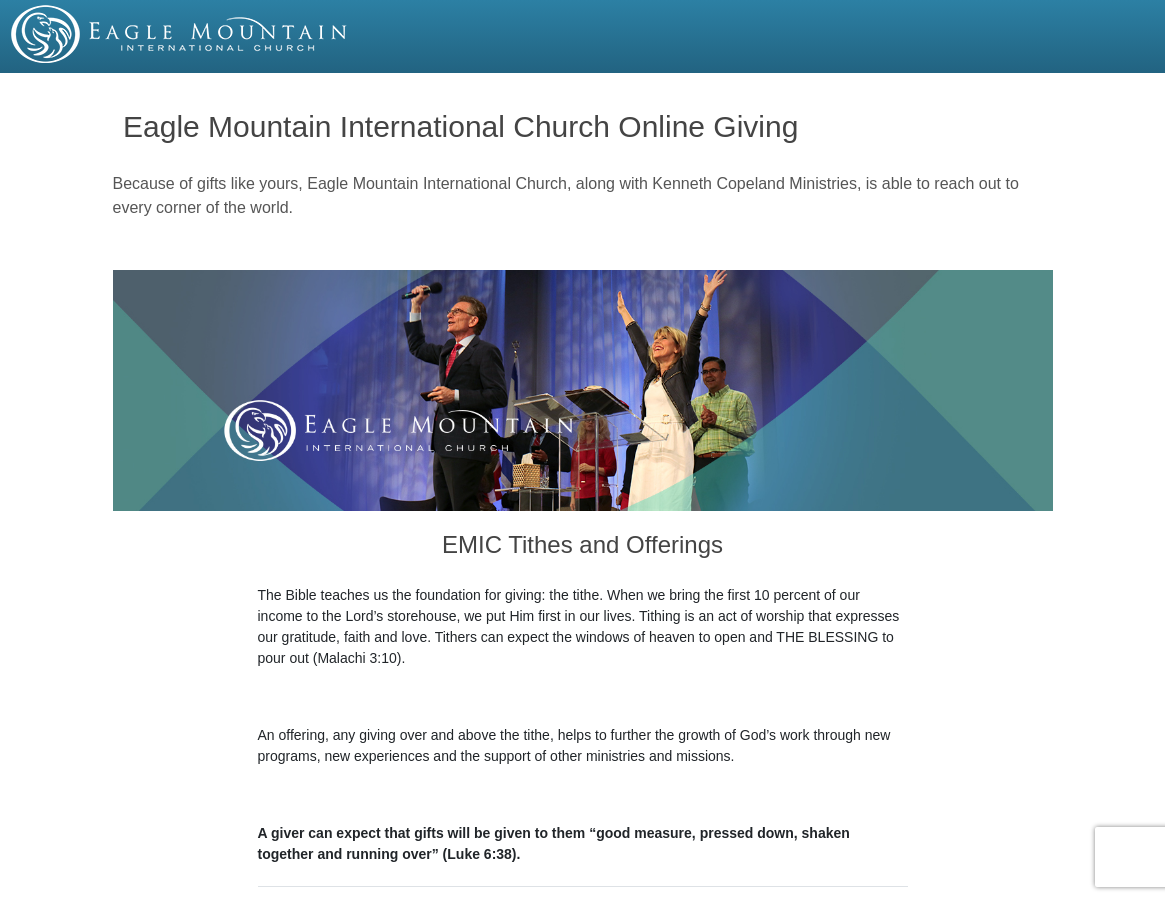 scroll, scrollTop: 0, scrollLeft: 0, axis: both 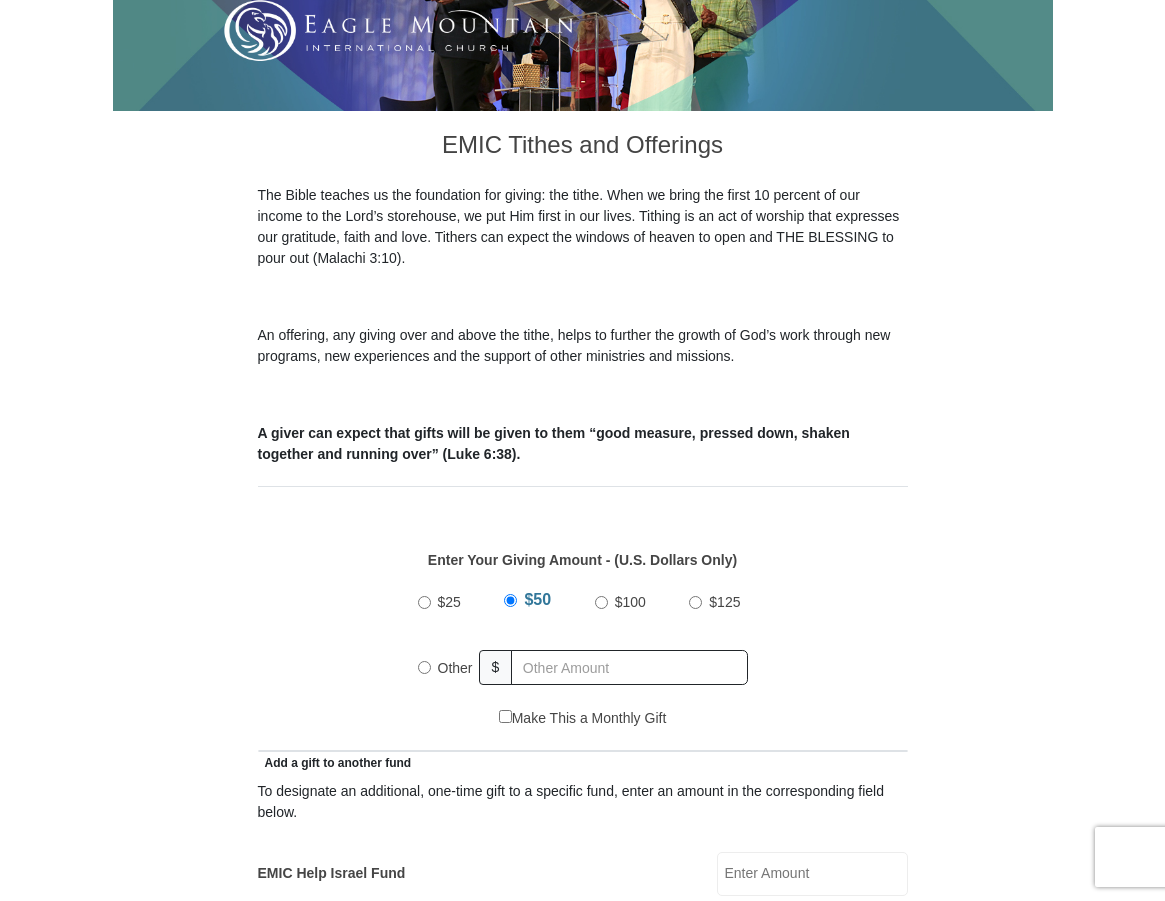 drag, startPoint x: 421, startPoint y: 664, endPoint x: 474, endPoint y: 662, distance: 53.037724 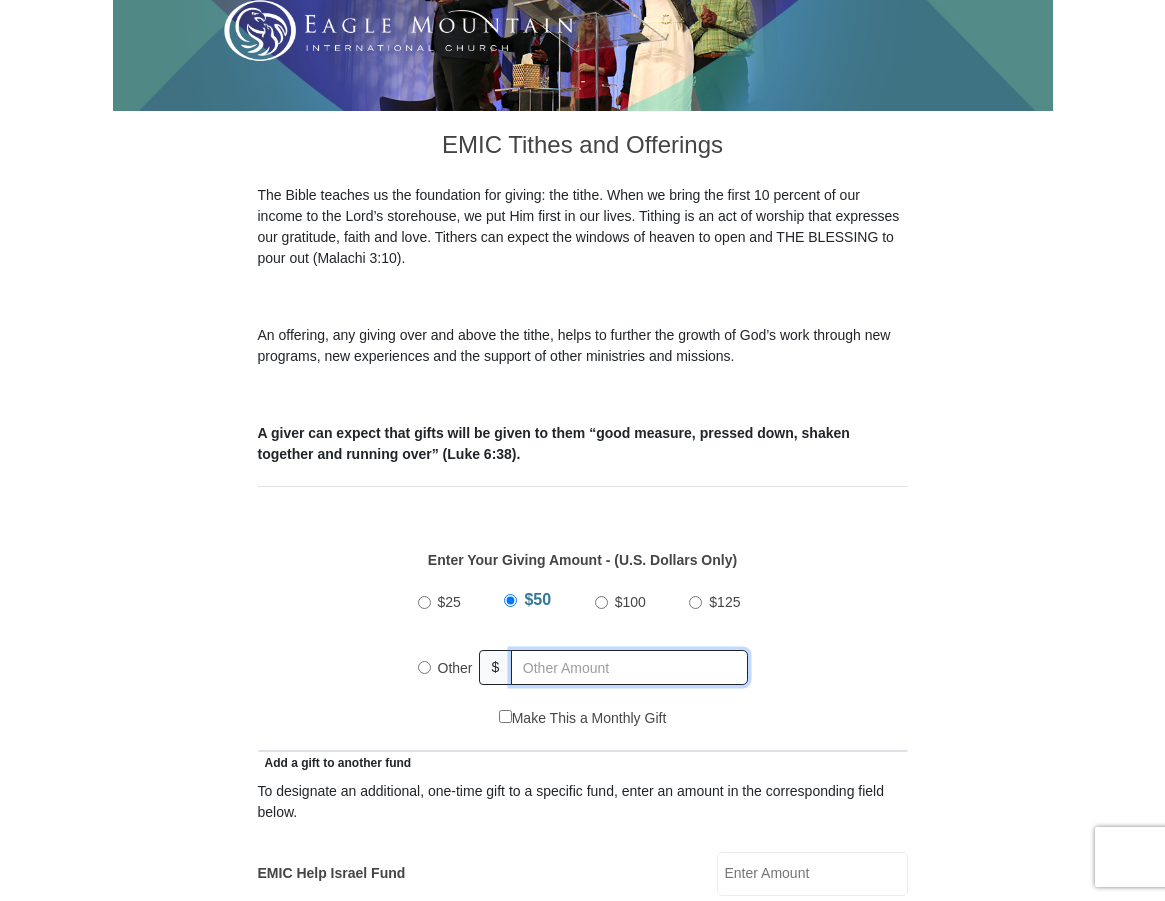radio on "true" 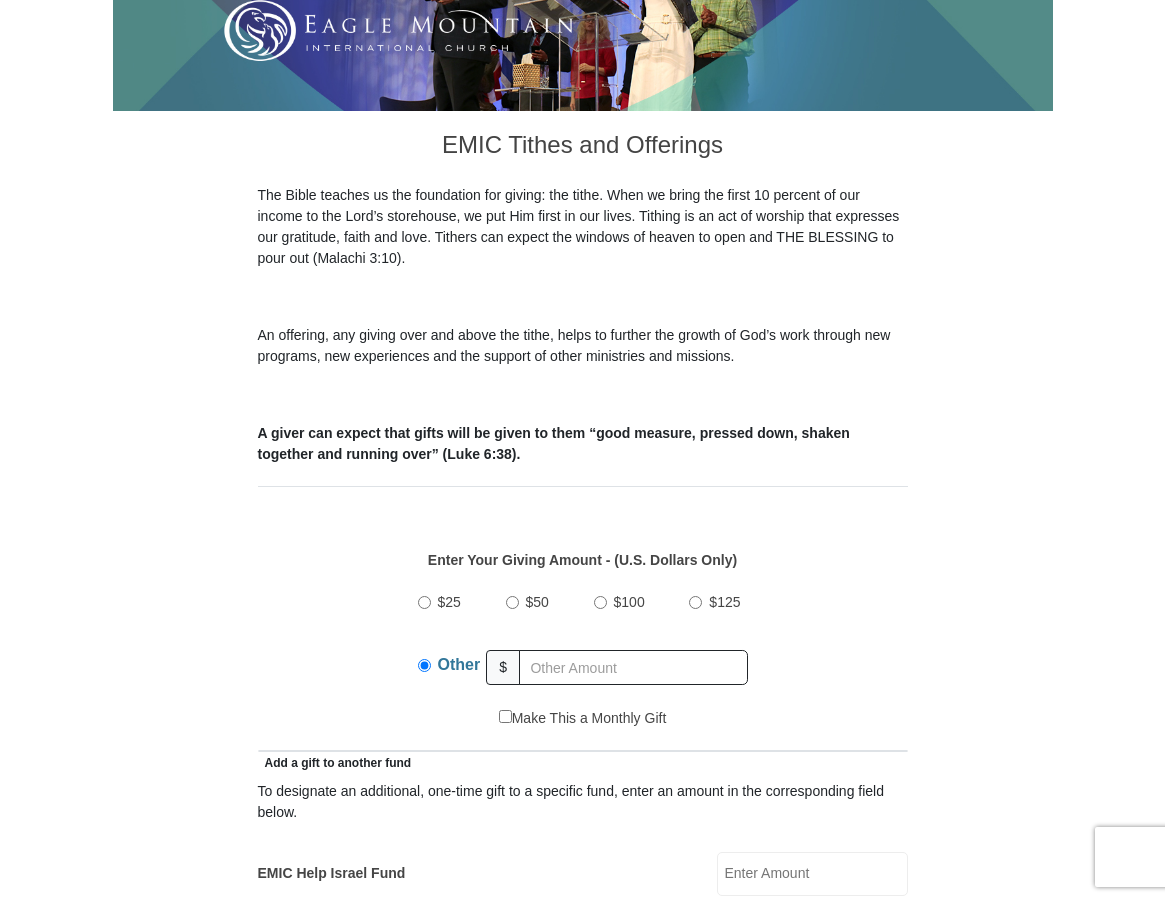 click on "Eagle Mountain International Church Online Giving
Because of gifts like yours, Eagle Mountain International Church, along with Kenneth Copeland Ministries, is able to reach out to every corner of the world.
EMIC Tithes and Offerings
The Bible teaches us the foundation for giving: the tithe. When we bring the first 10 percent of our income to the Lord’s storehouse, we put Him first in our lives. Tithing is an act of worship that expresses our gratitude, faith and love. Tithers can expect the windows of heaven to open and THE BLESSING to pour out (Malachi 3:10).
An offering, any giving over and above the tithe, helps to further the growth of God’s work through new programs, new experiences and the support of other ministries and missions.
$" at bounding box center [583, 1116] 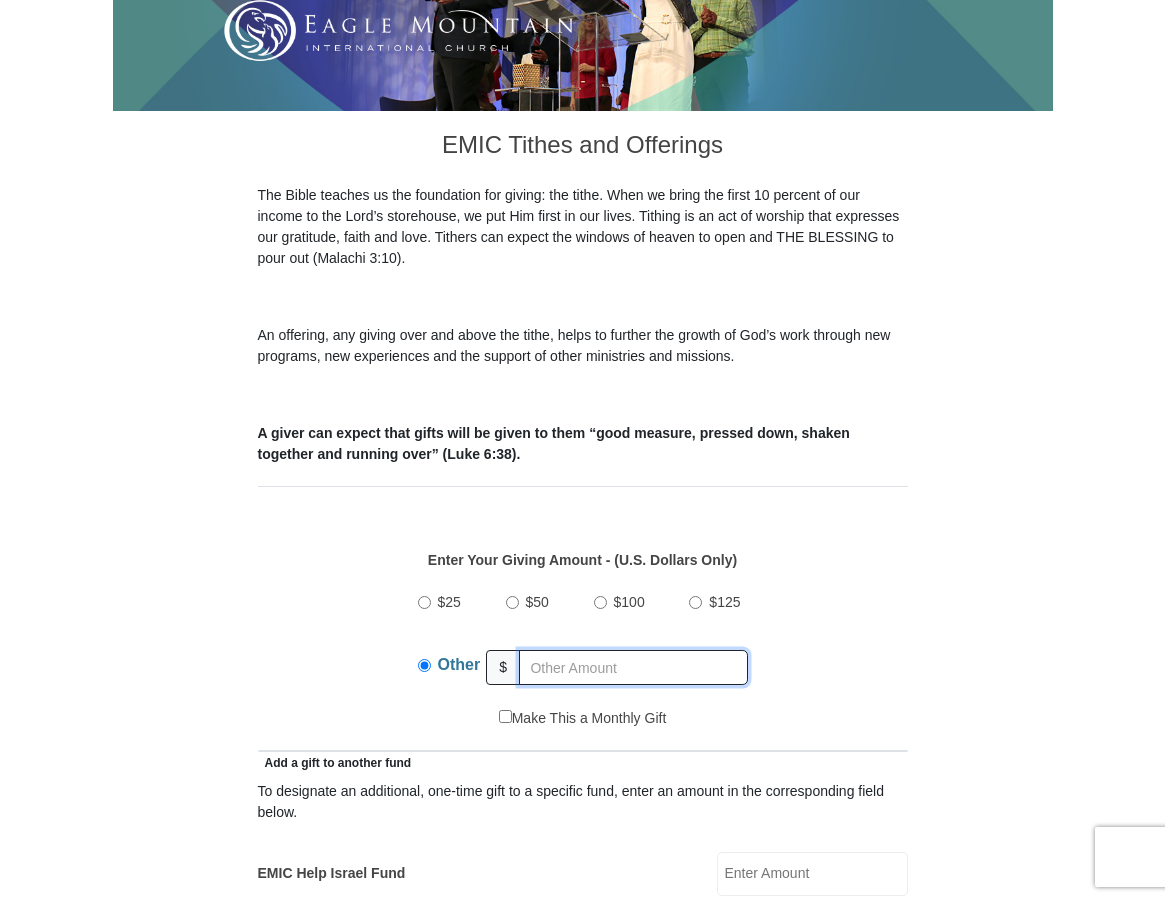 click at bounding box center (633, 667) 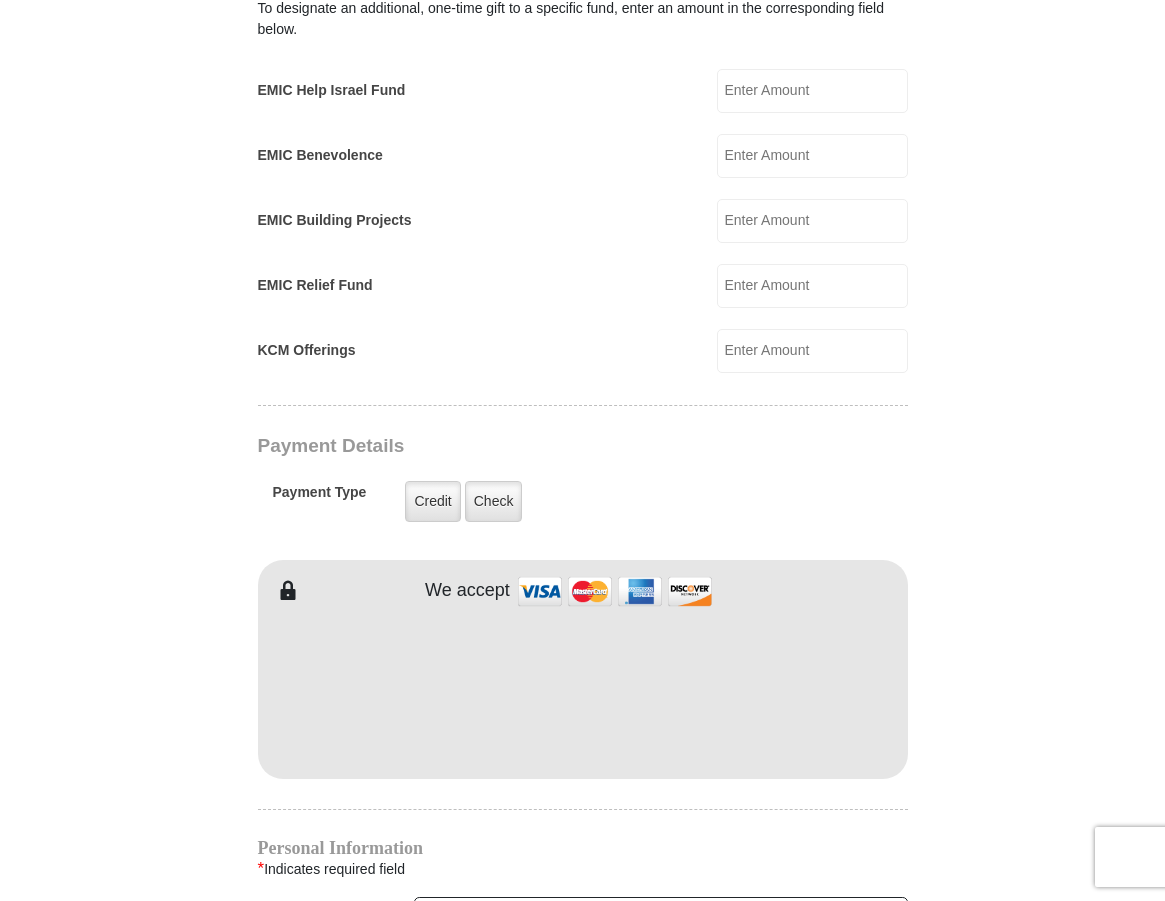 scroll, scrollTop: 1200, scrollLeft: 0, axis: vertical 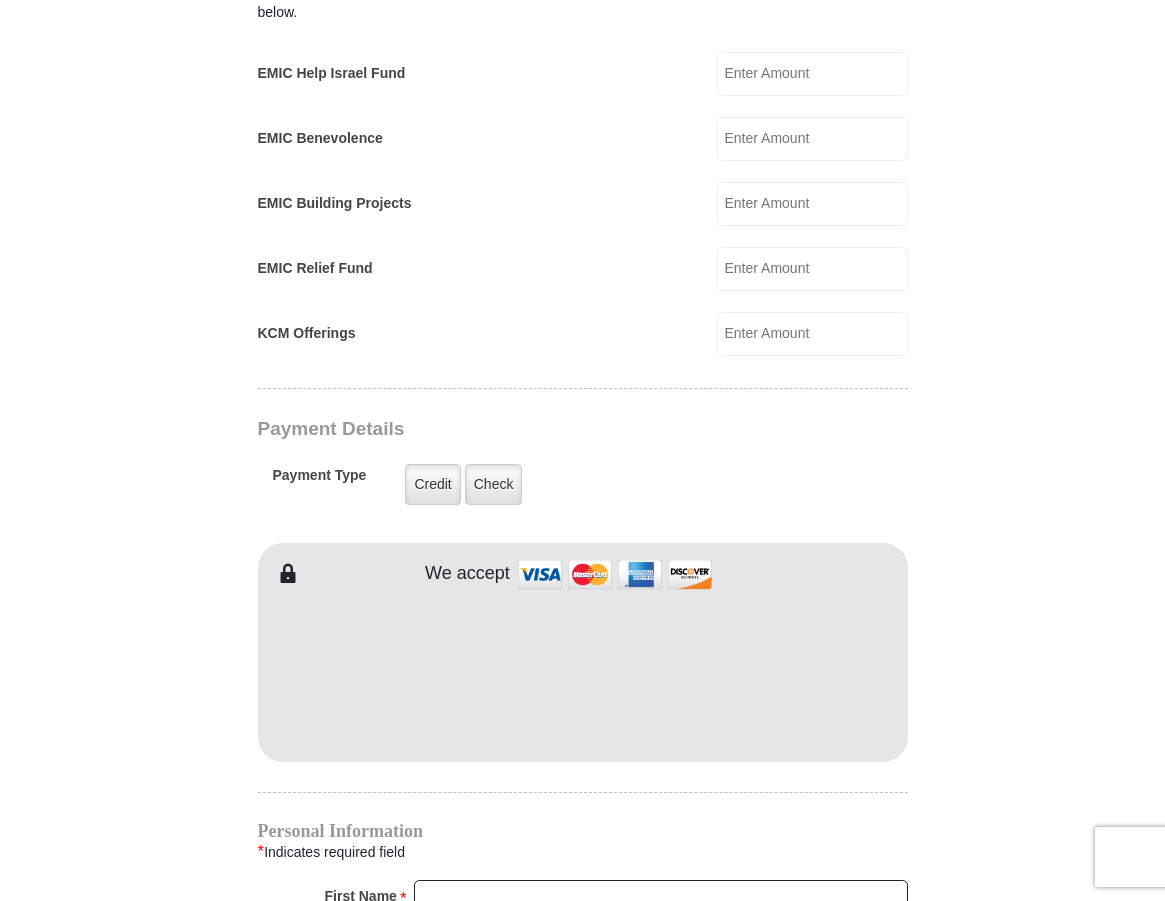 type on "91.00" 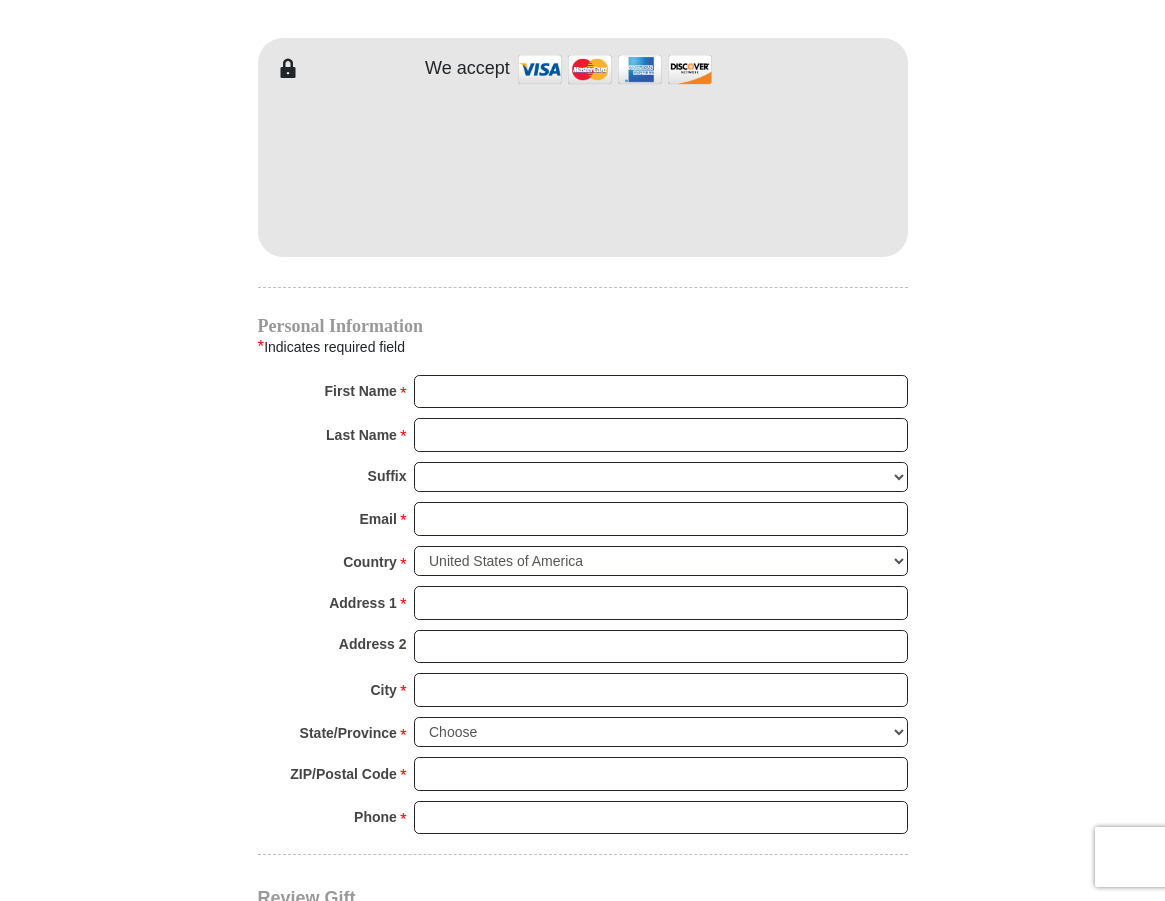 scroll, scrollTop: 1800, scrollLeft: 0, axis: vertical 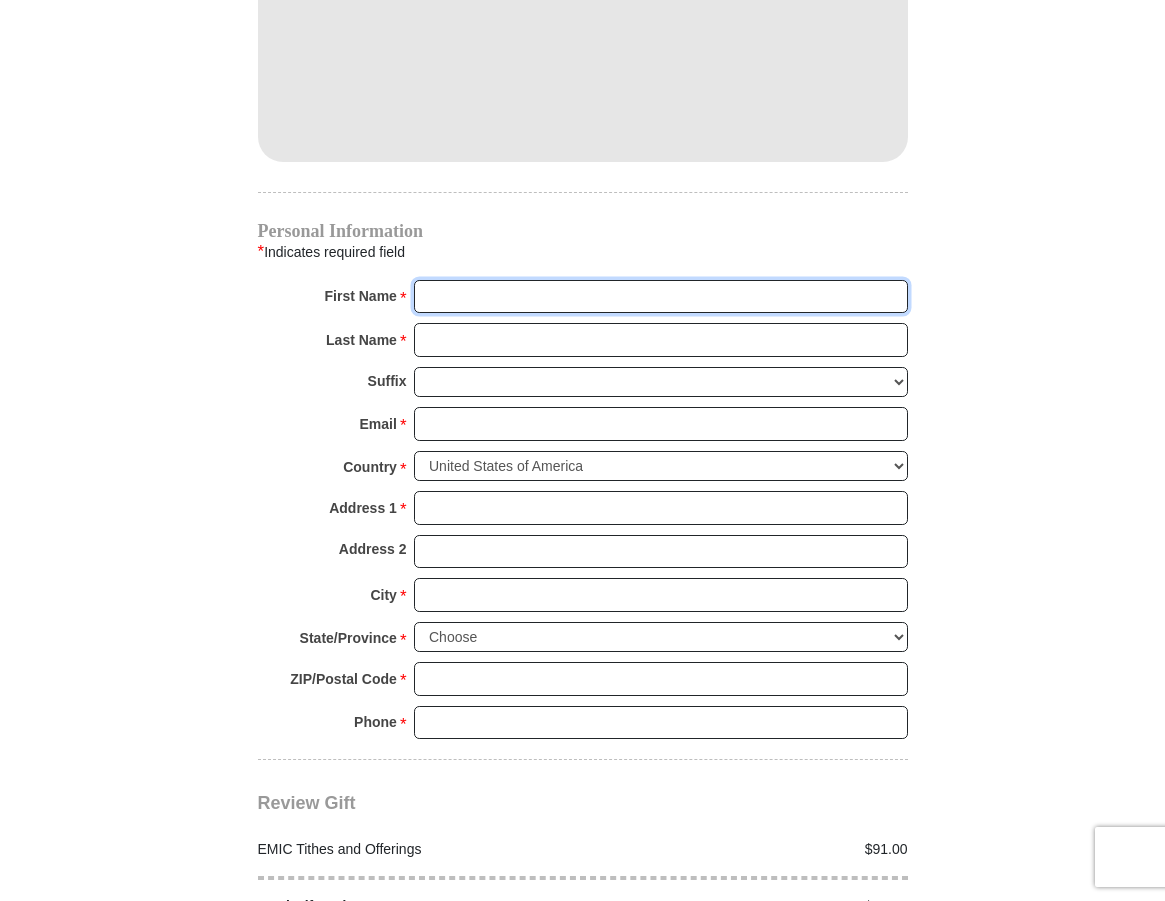 click on "First Name
*" at bounding box center (661, 297) 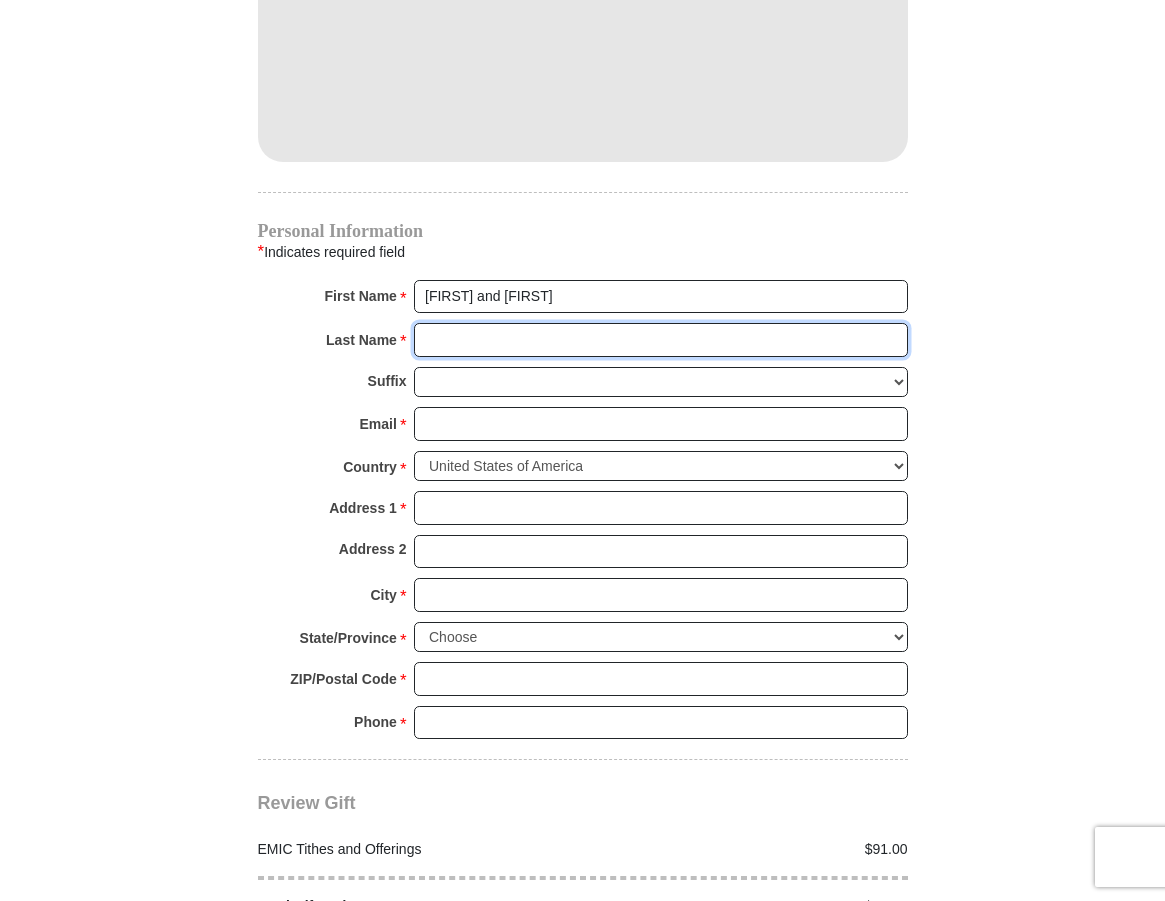 click on "Last Name
*" at bounding box center (661, 340) 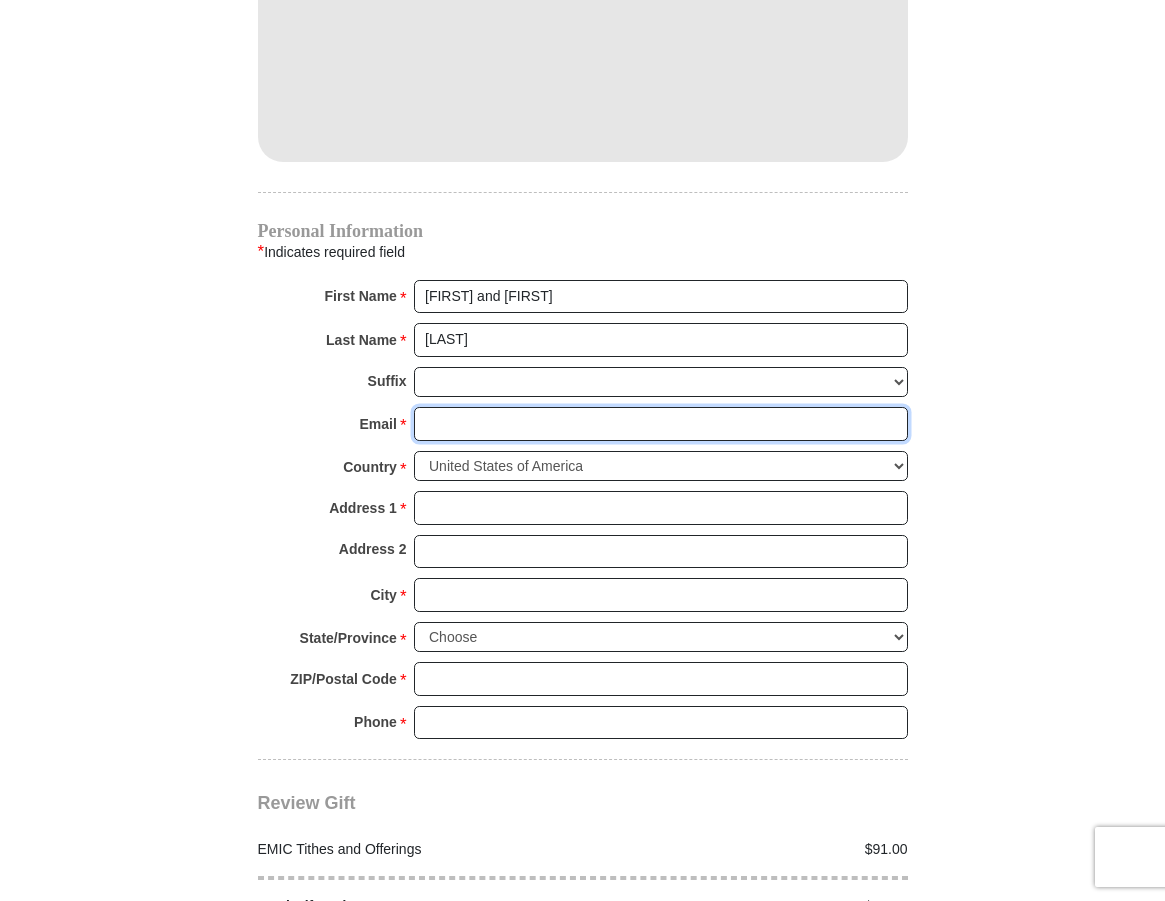 click on "Email
*" at bounding box center [661, 424] 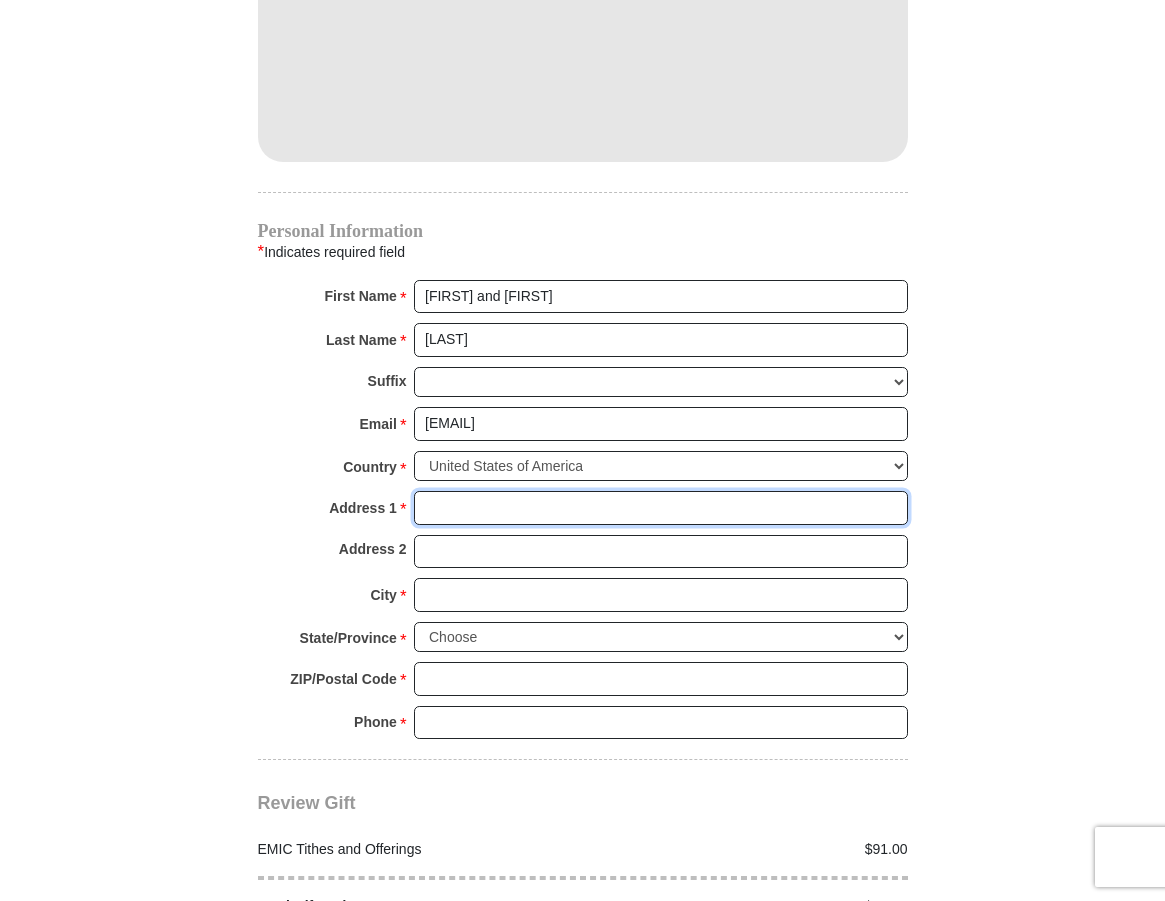 type on "[NUMBER] [STREET]" 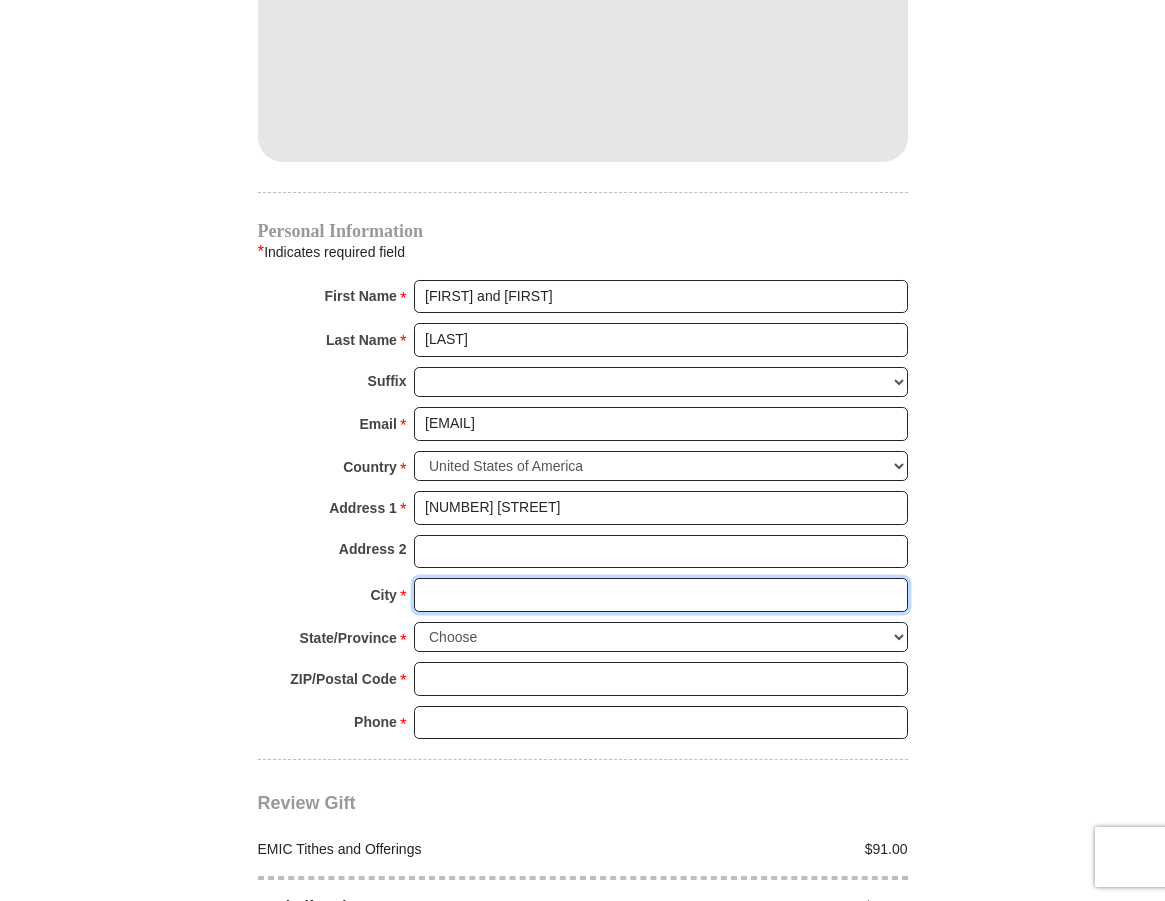 type on "[CITY]" 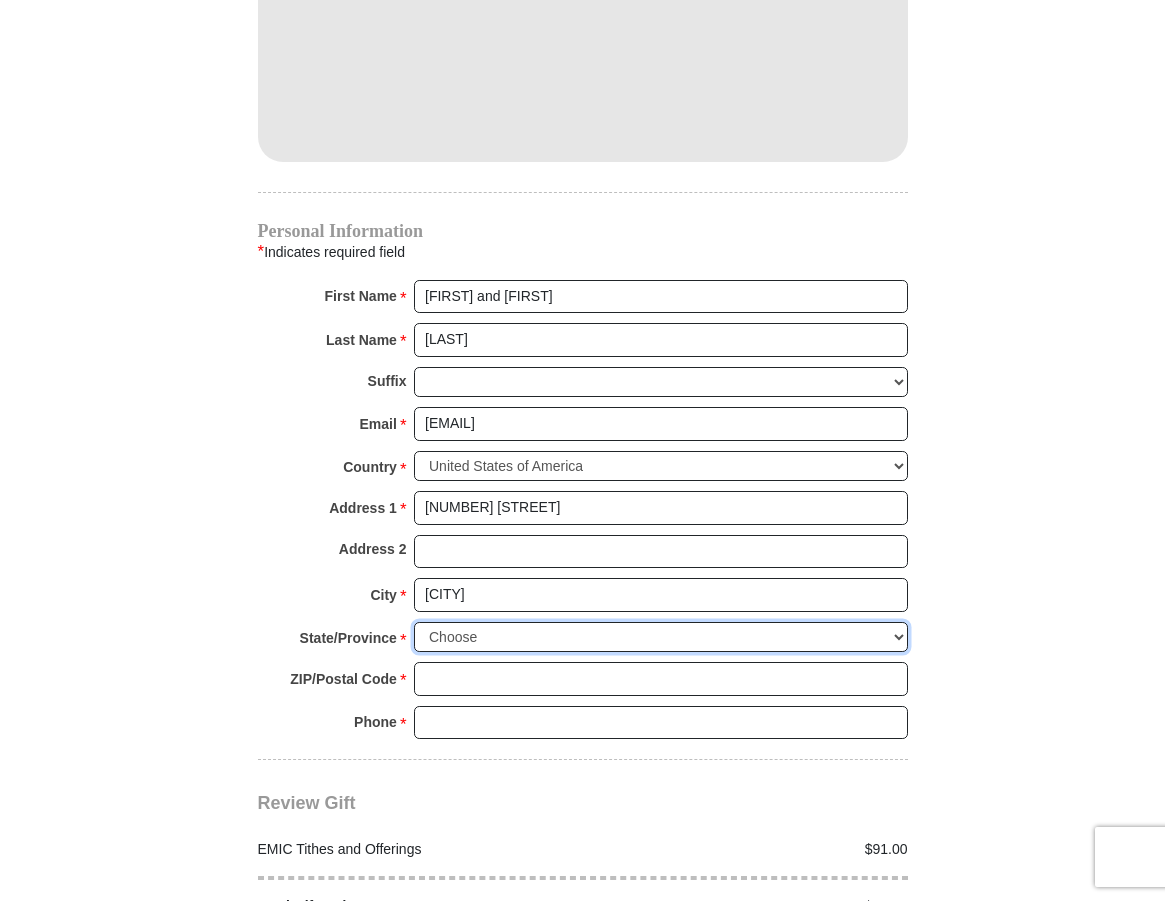 select on "AZ" 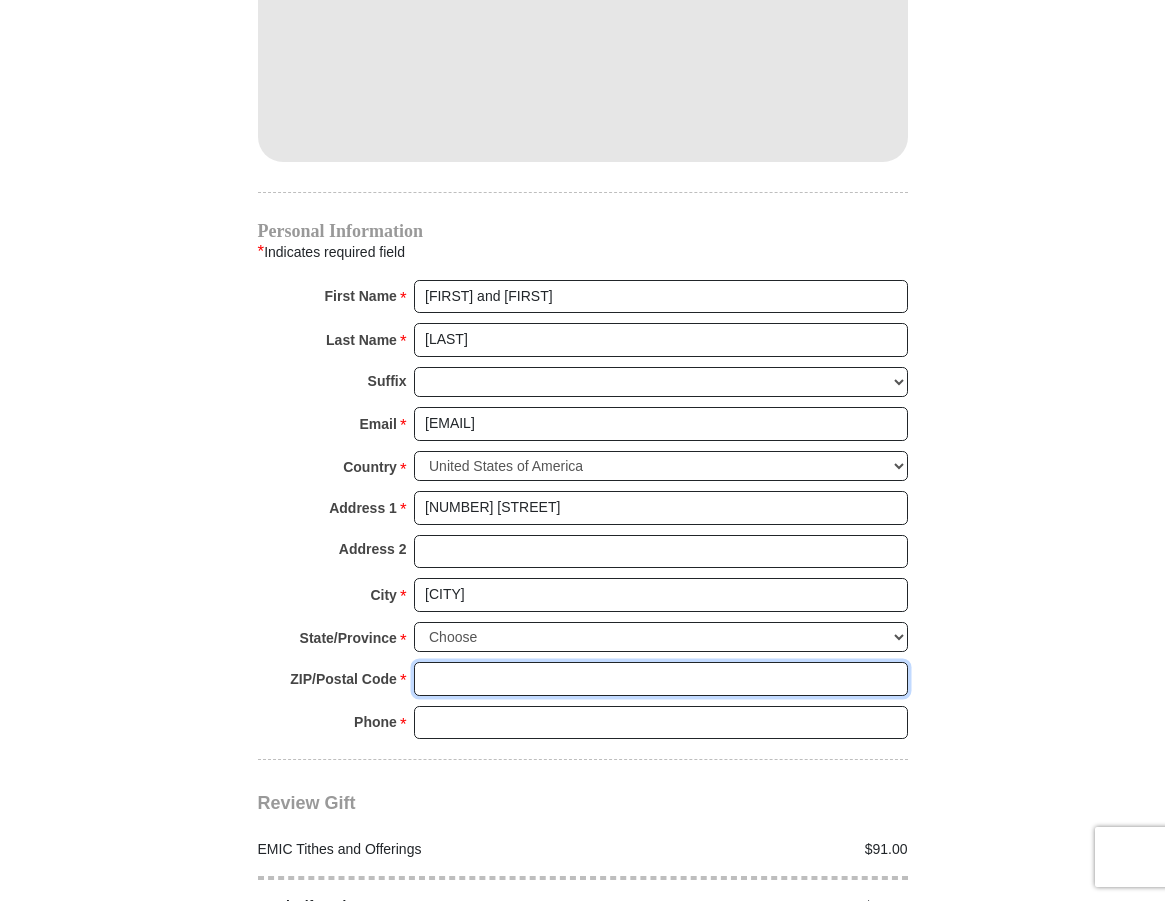 type on "85268" 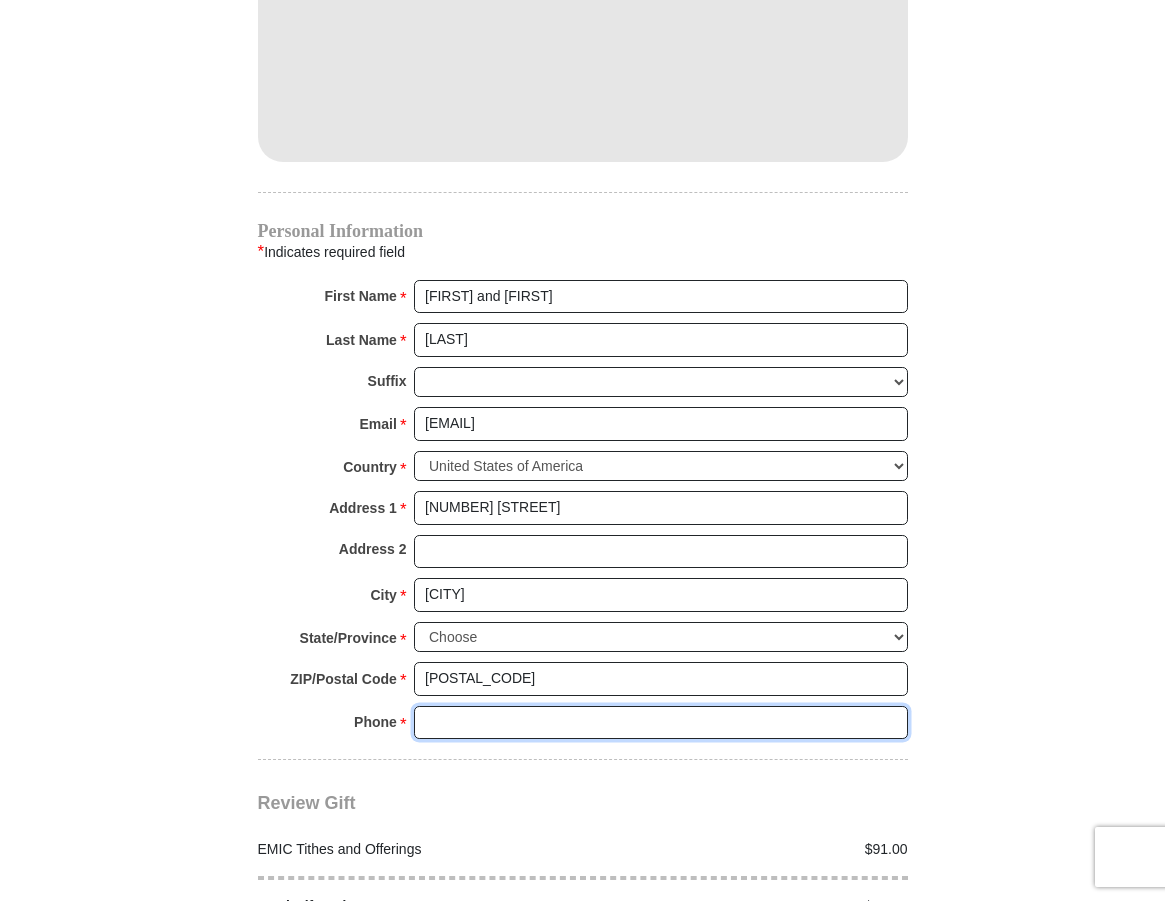 type on "[PHONE]" 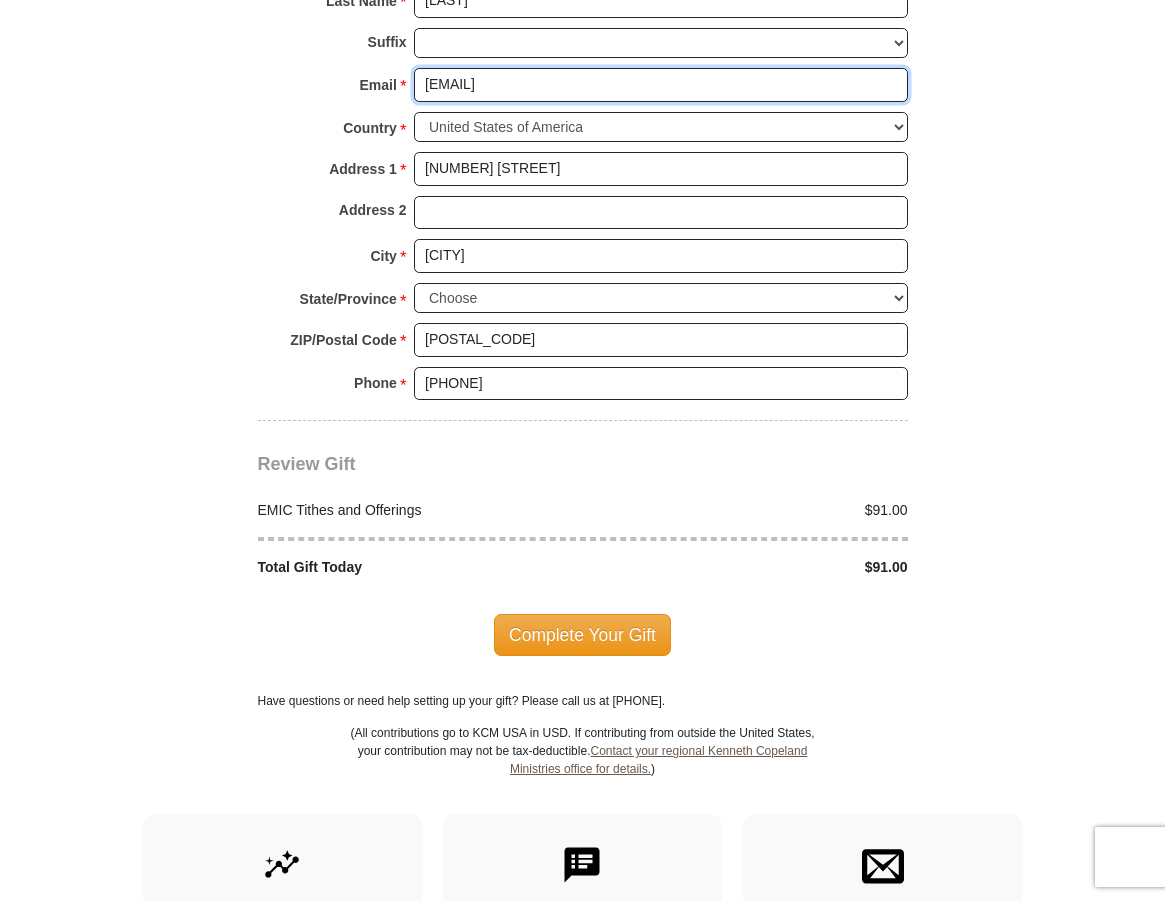 scroll, scrollTop: 2200, scrollLeft: 0, axis: vertical 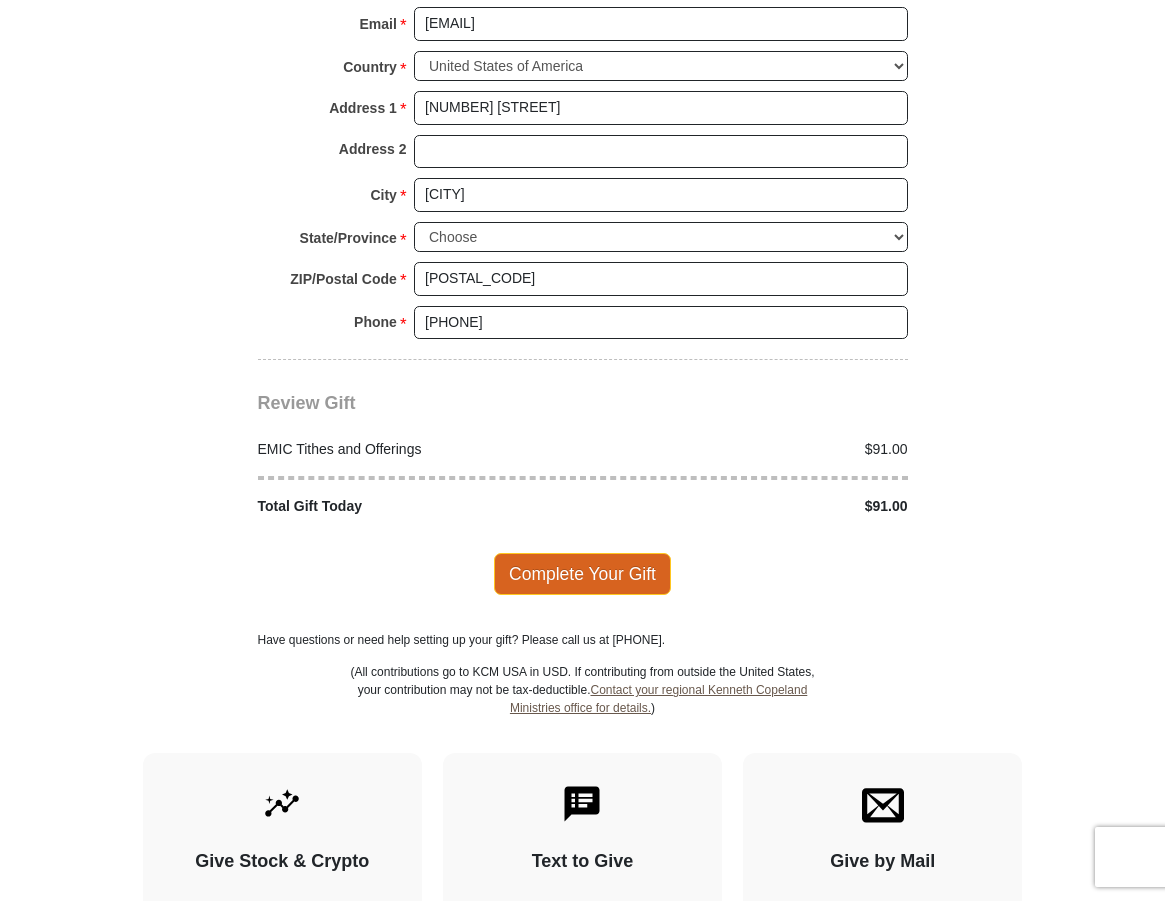 click on "Complete Your Gift" at bounding box center (582, 574) 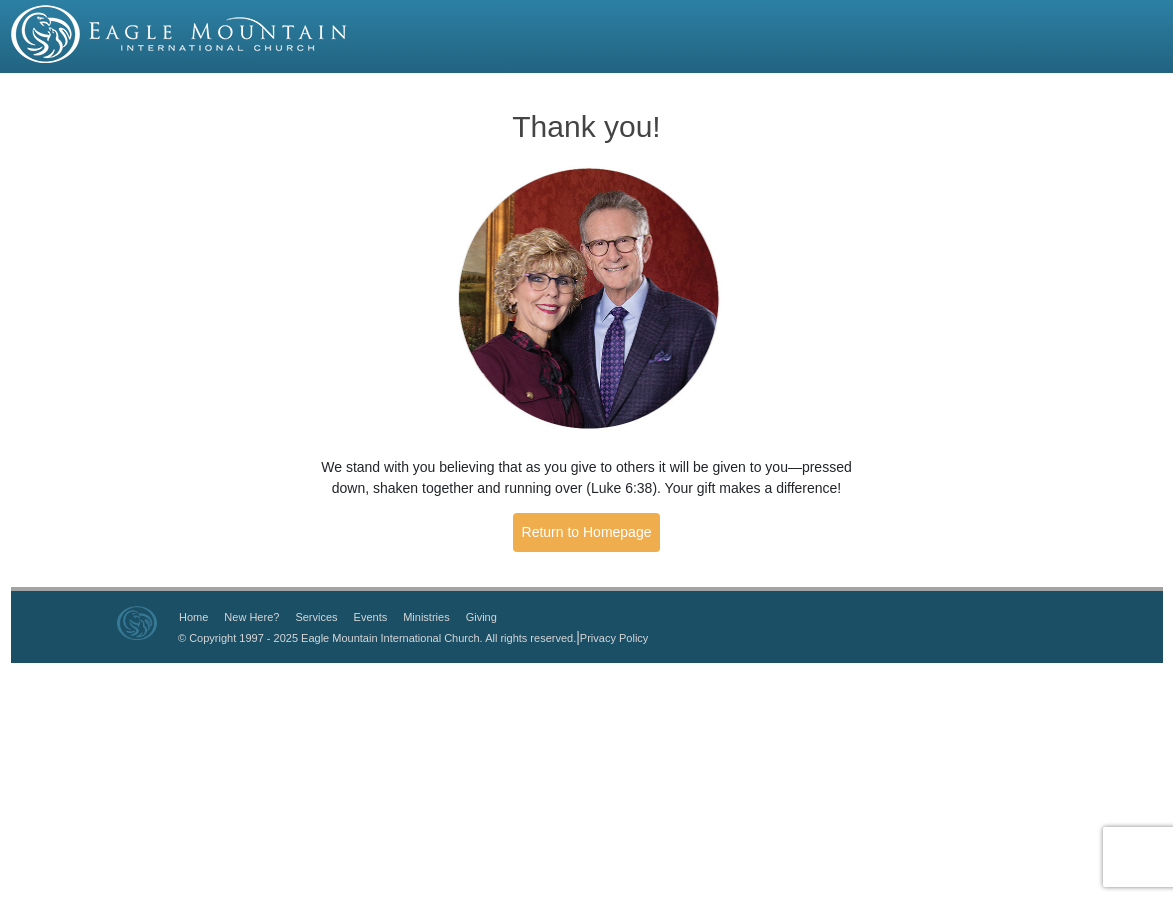 scroll, scrollTop: 0, scrollLeft: 0, axis: both 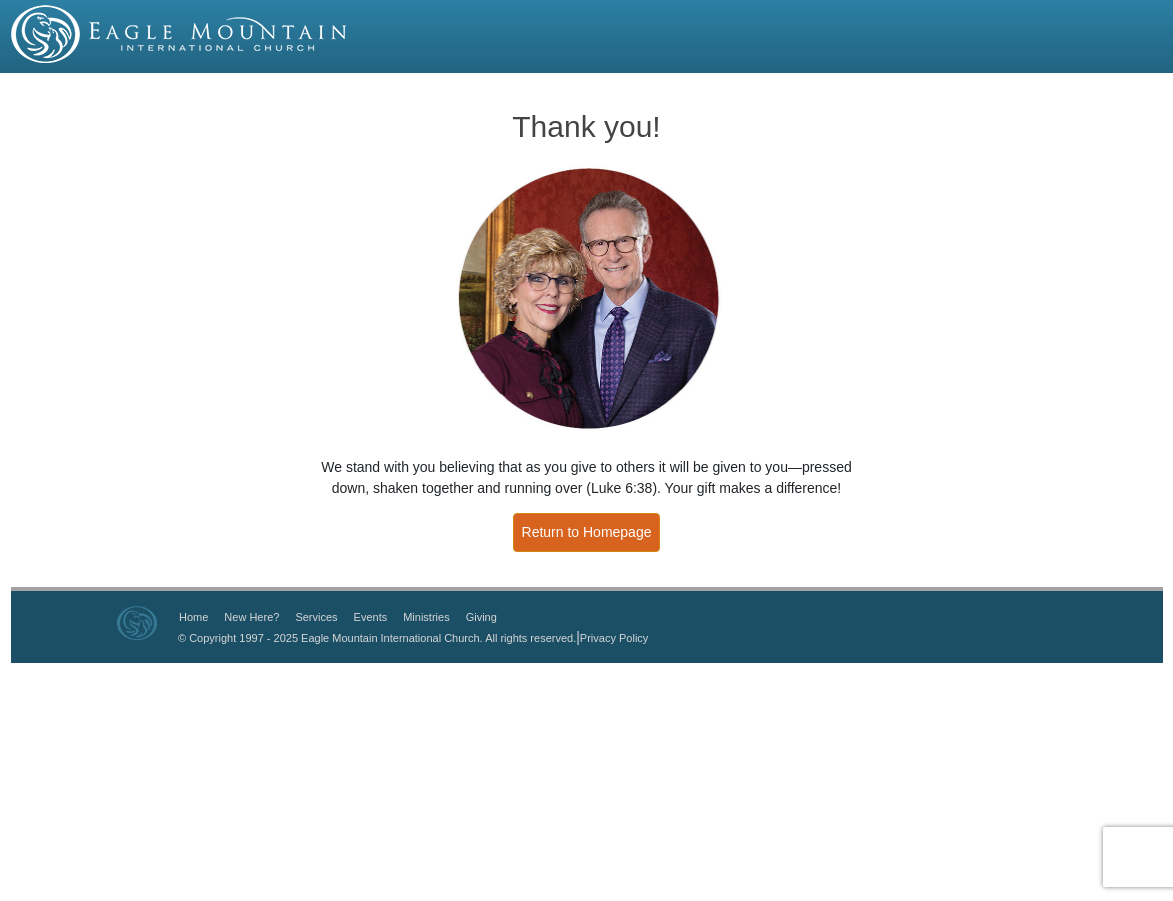 drag, startPoint x: 596, startPoint y: 526, endPoint x: 585, endPoint y: 517, distance: 14.21267 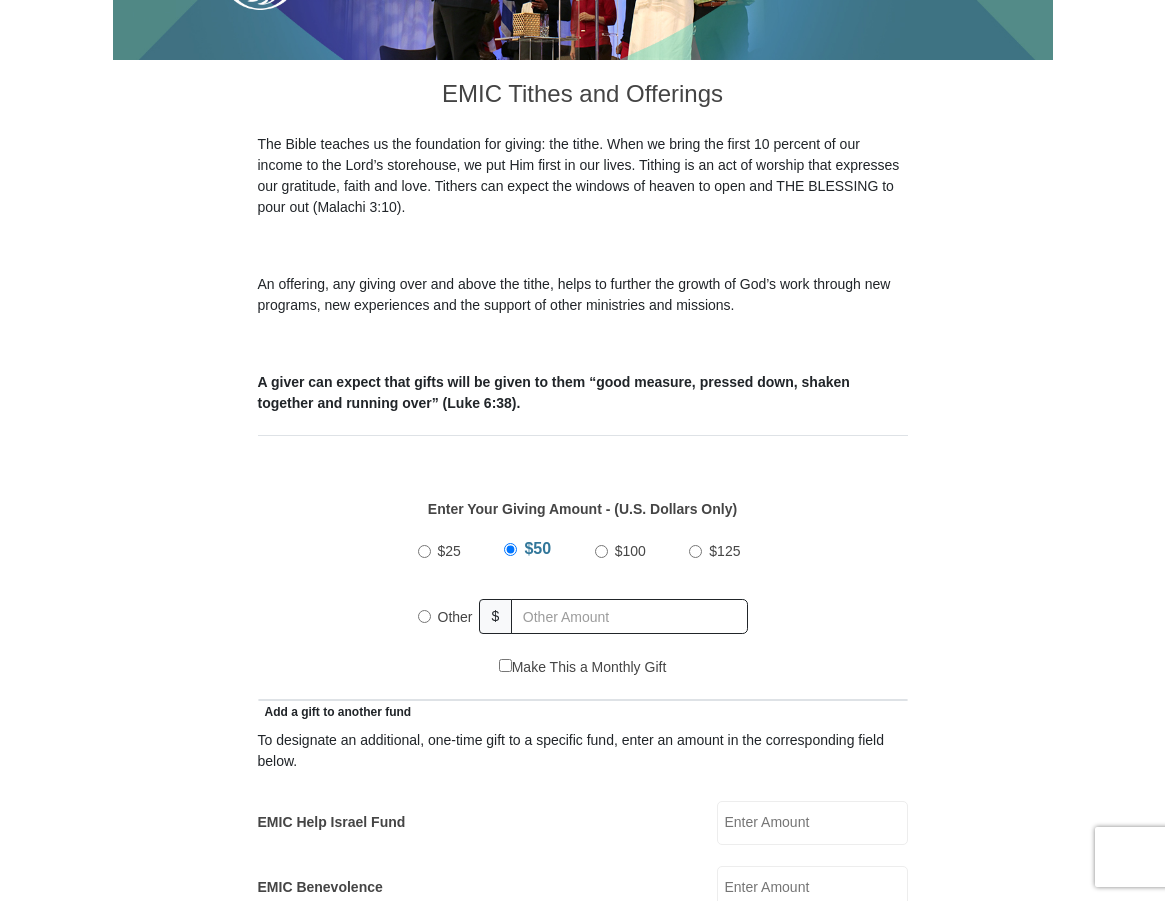 scroll, scrollTop: 0, scrollLeft: 0, axis: both 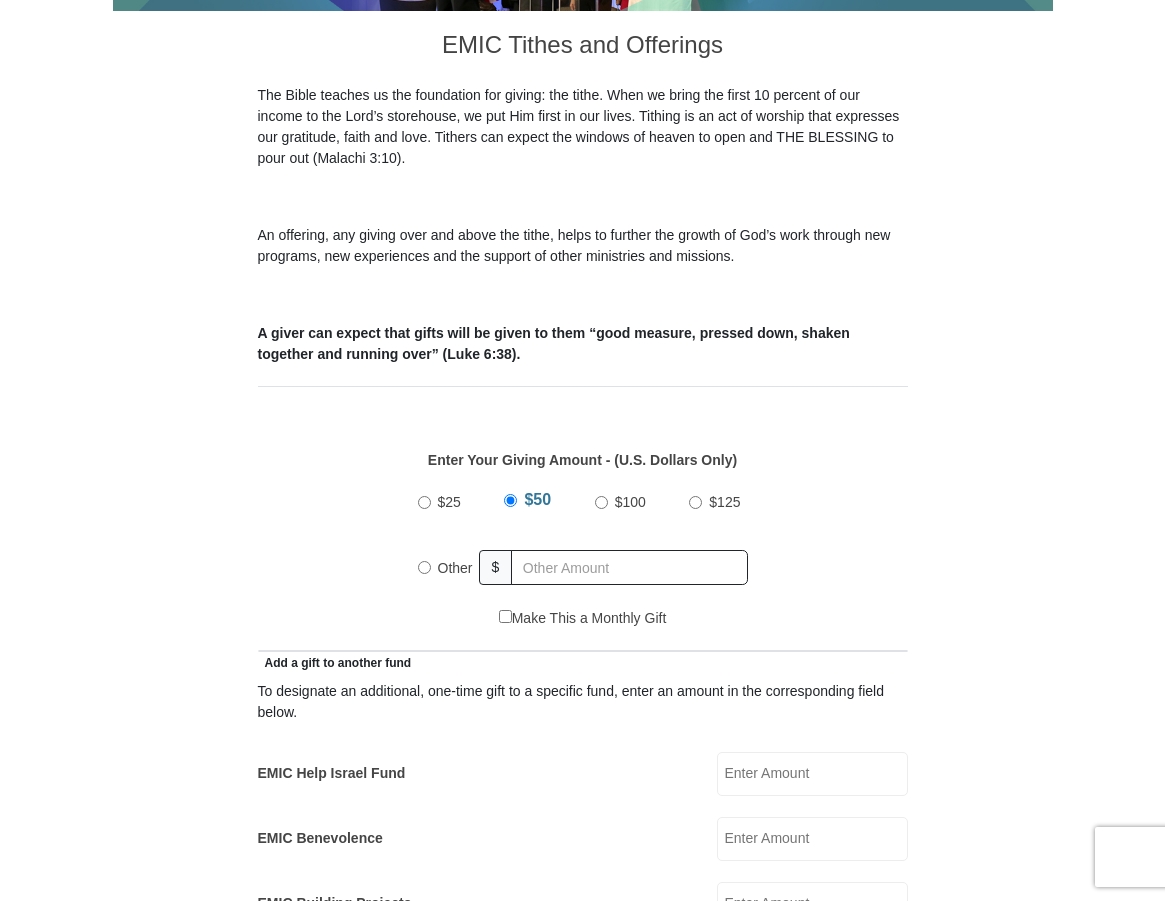 click on "Other" at bounding box center [424, 567] 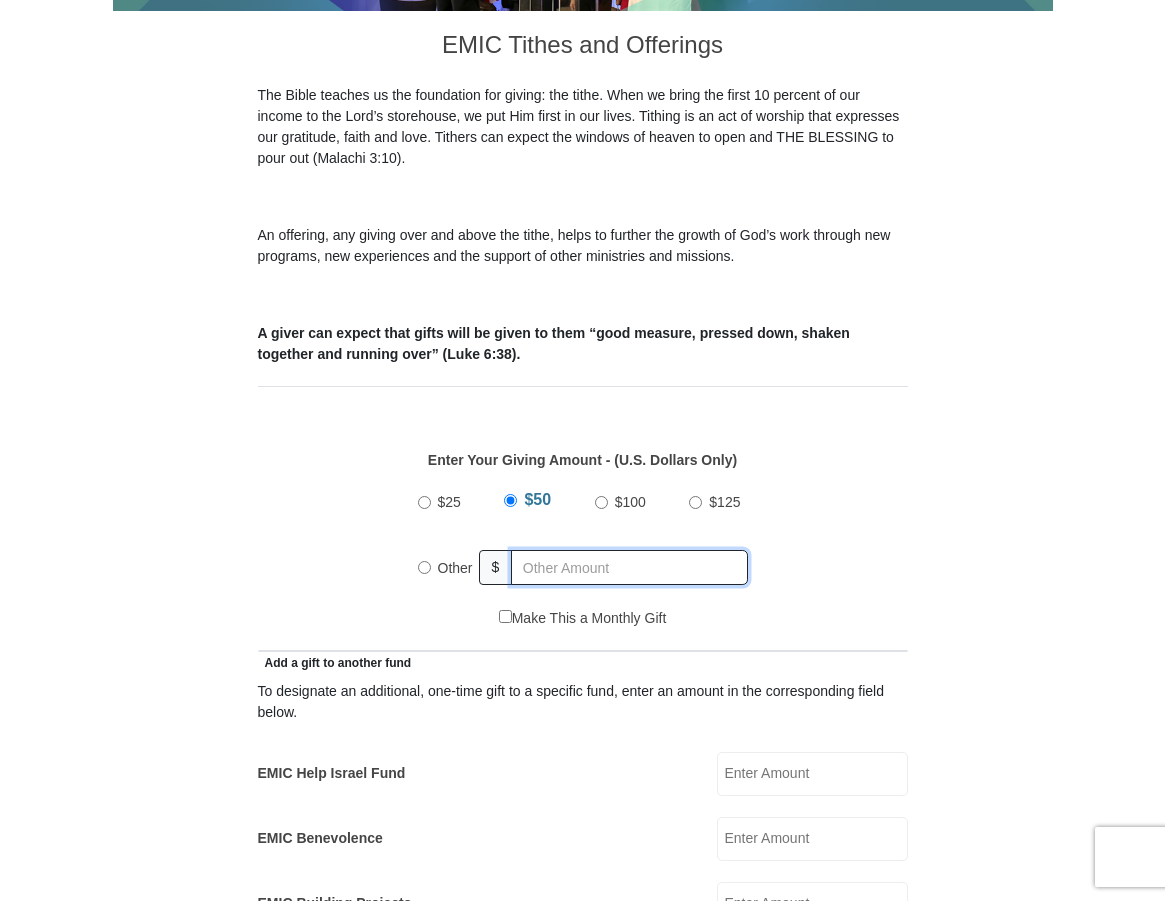 radio on "true" 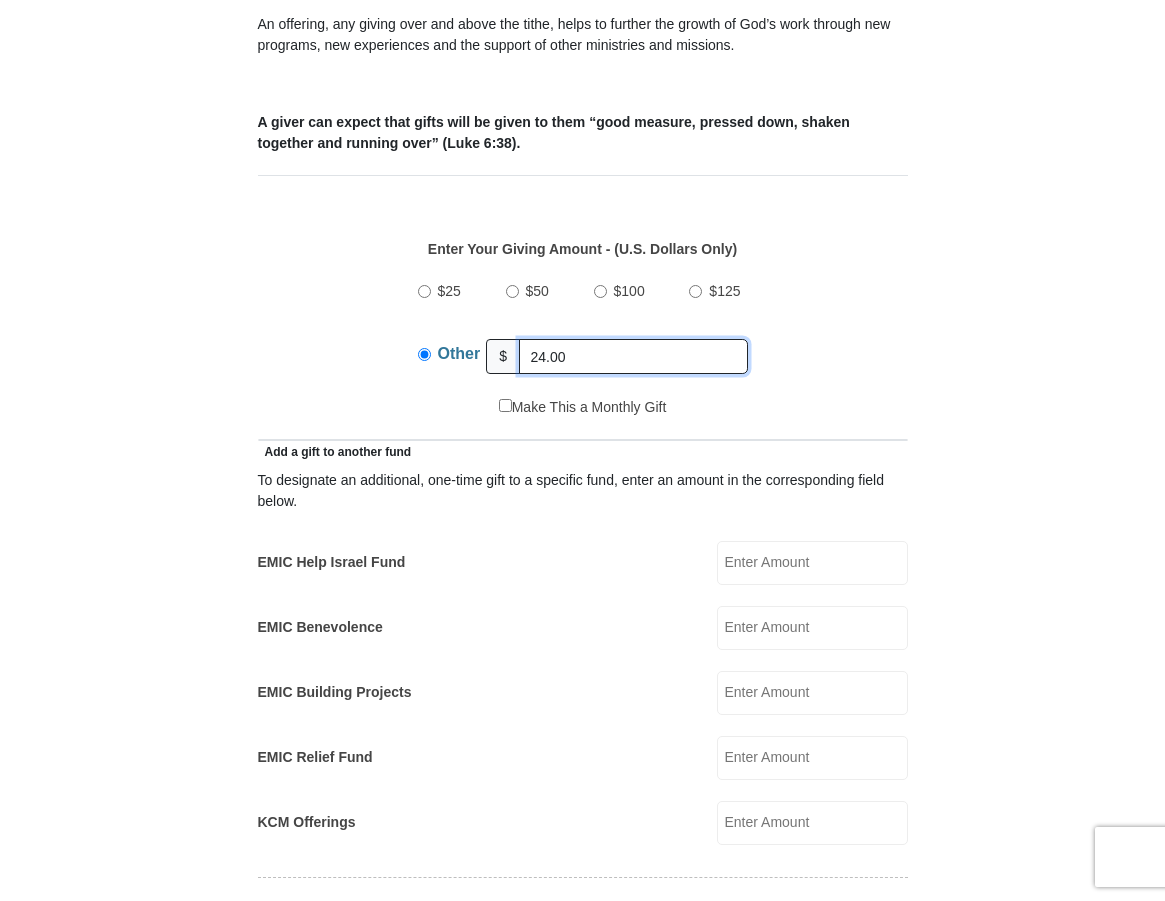 scroll, scrollTop: 1100, scrollLeft: 0, axis: vertical 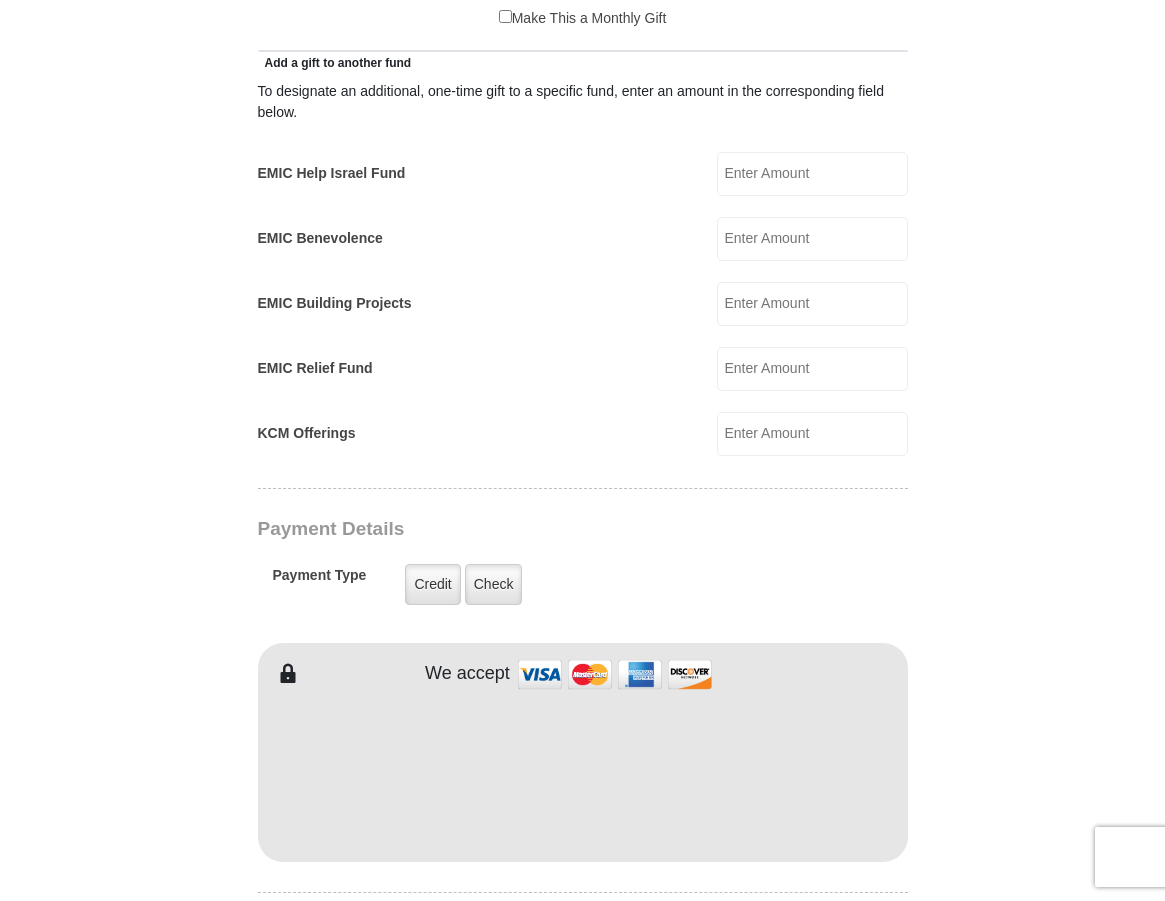 type on "24.00" 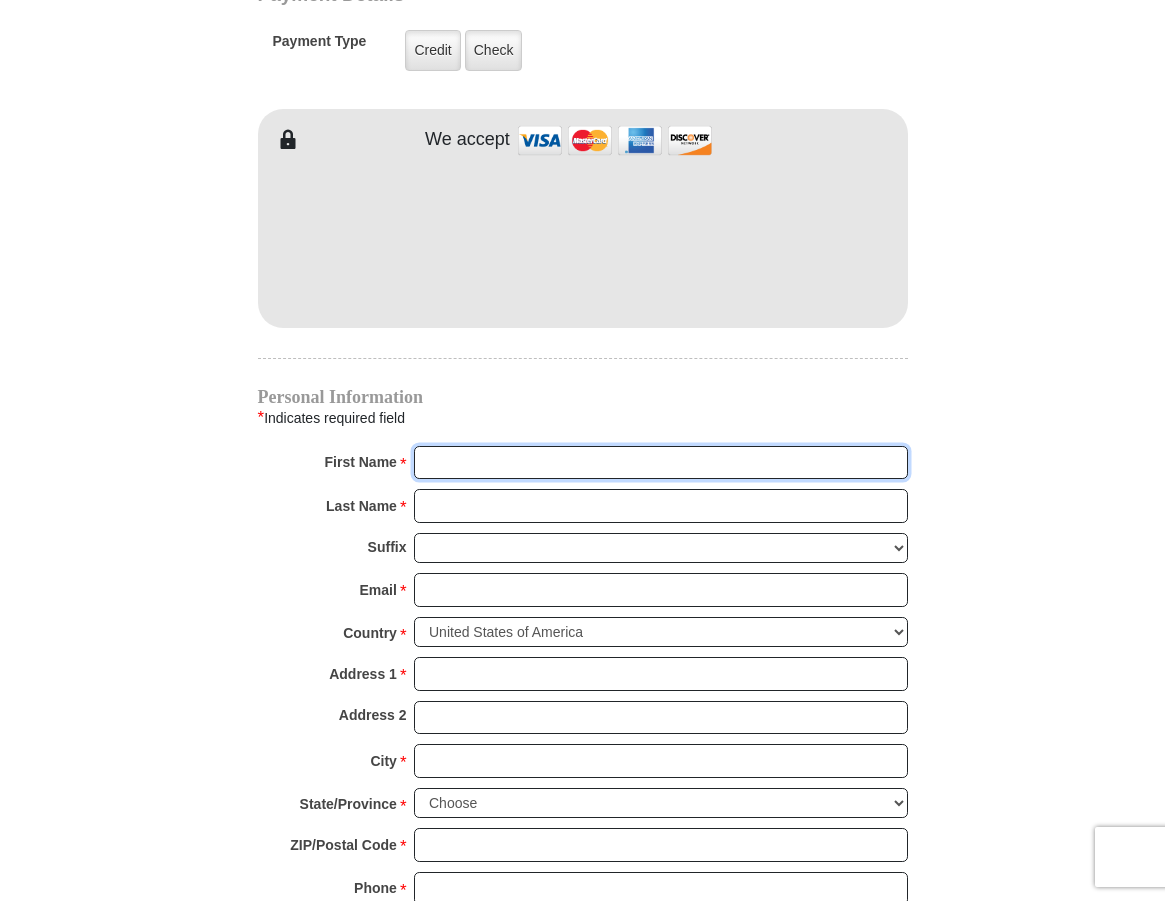 scroll, scrollTop: 1646, scrollLeft: 0, axis: vertical 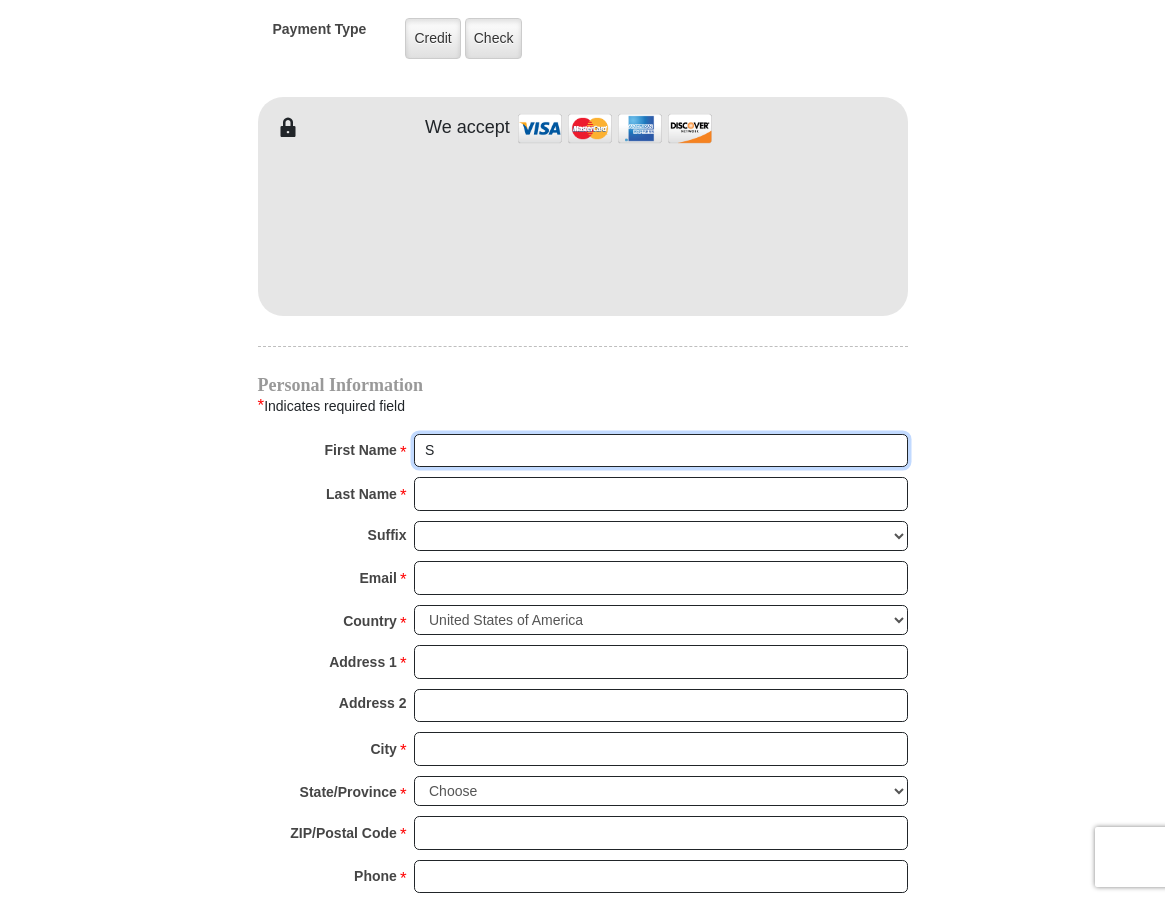 type on "Steve and Deborah" 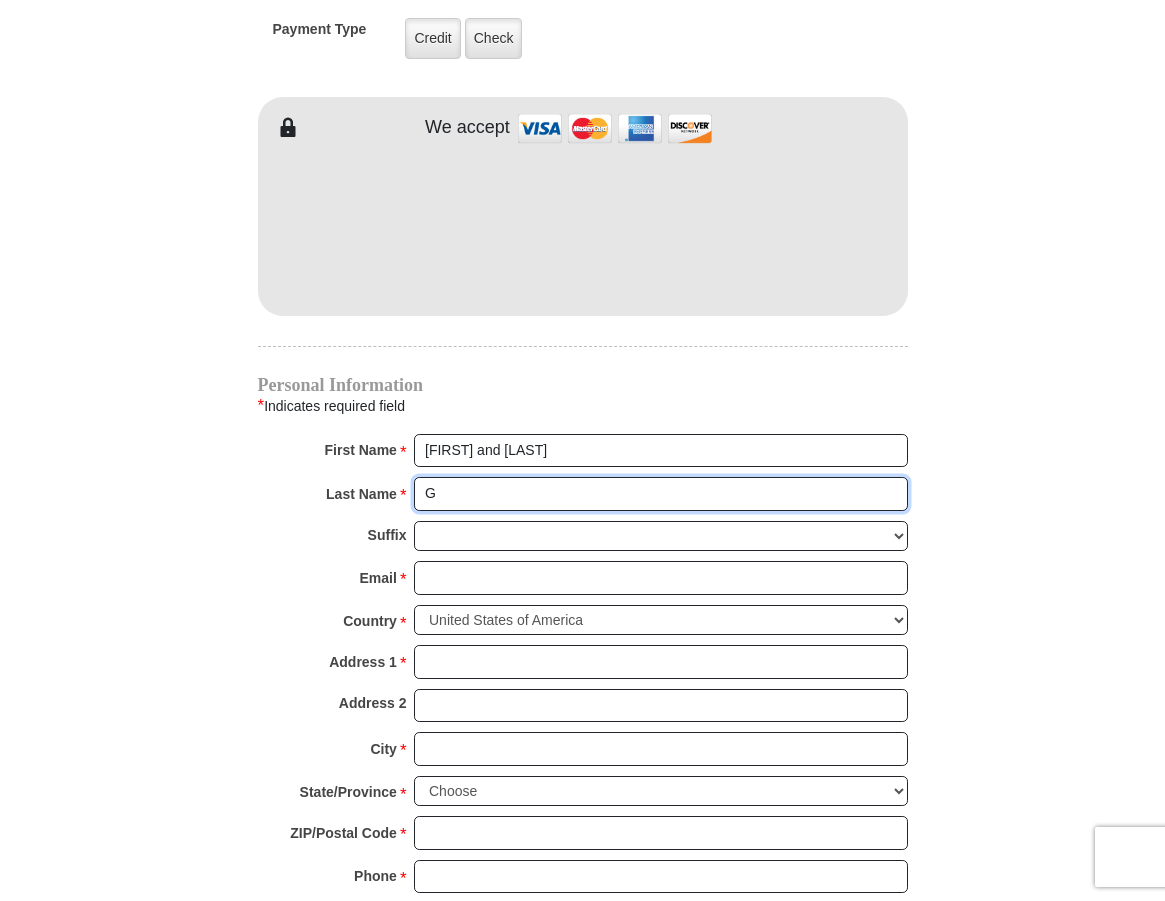 type on "Gallant" 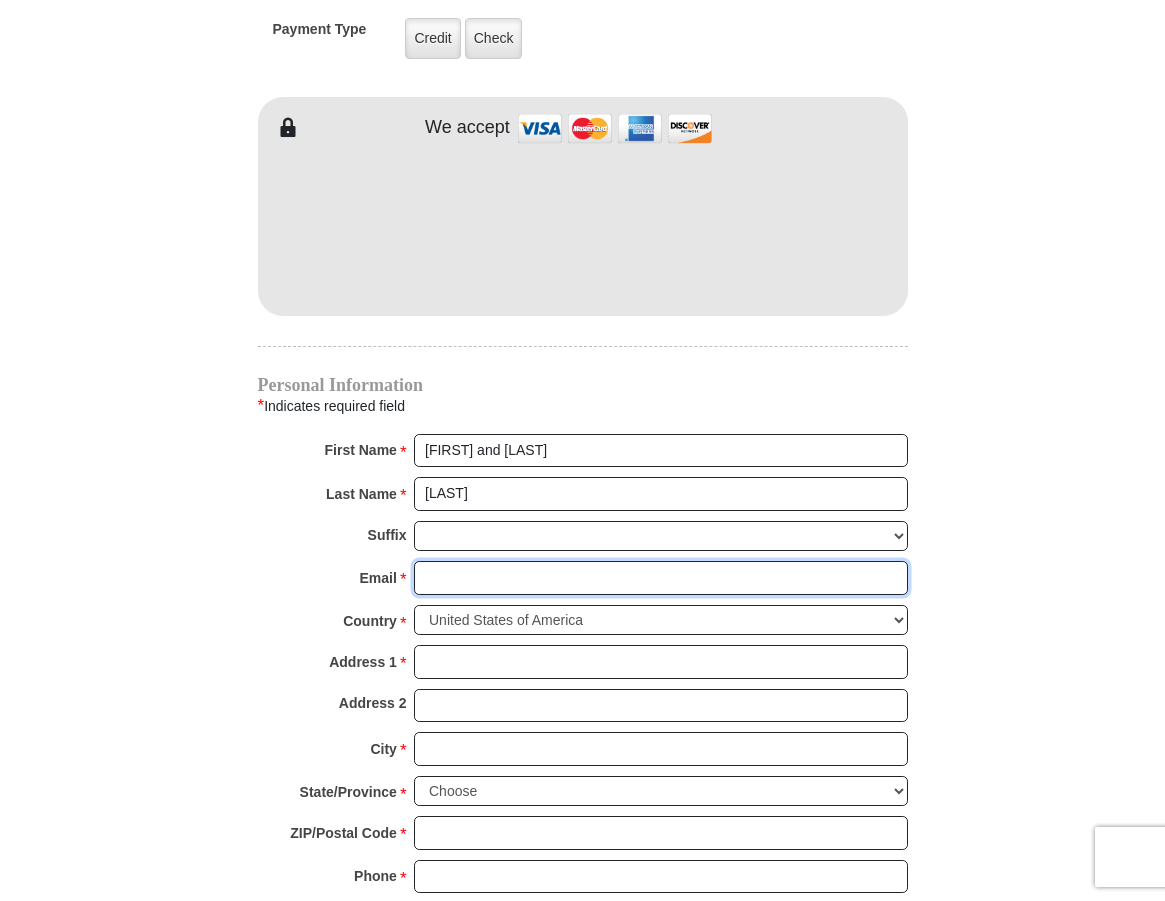 click on "Email
*" at bounding box center [661, 578] 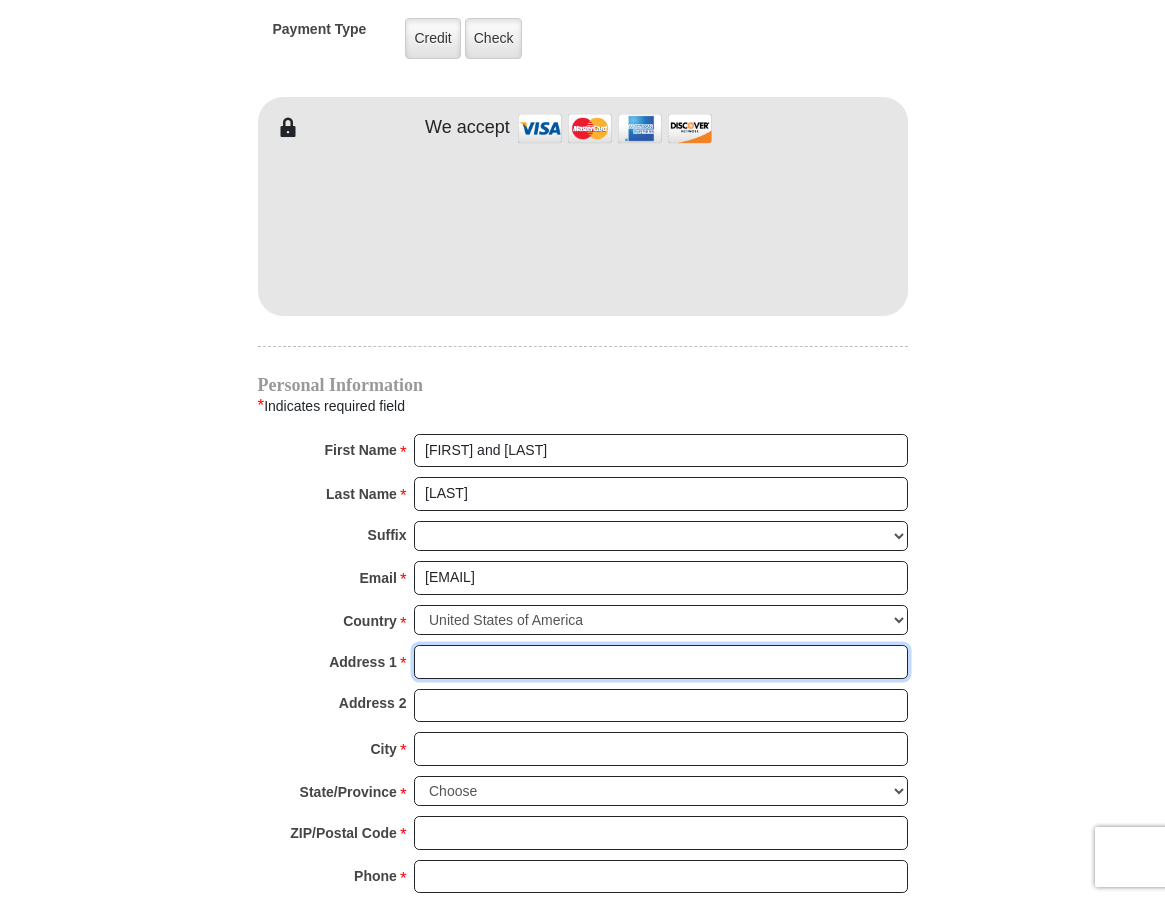 type on "[NUMBER] [STREET]" 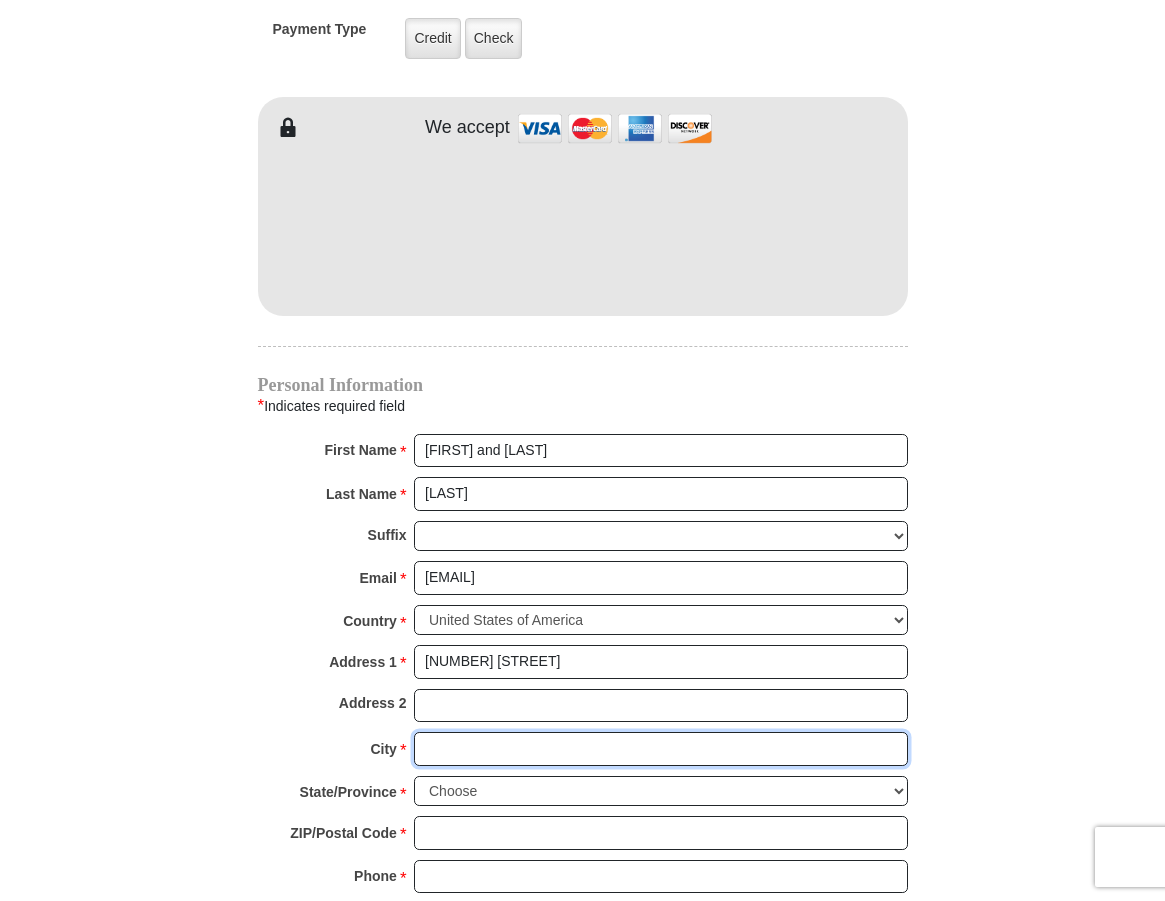 type on "[CITY]" 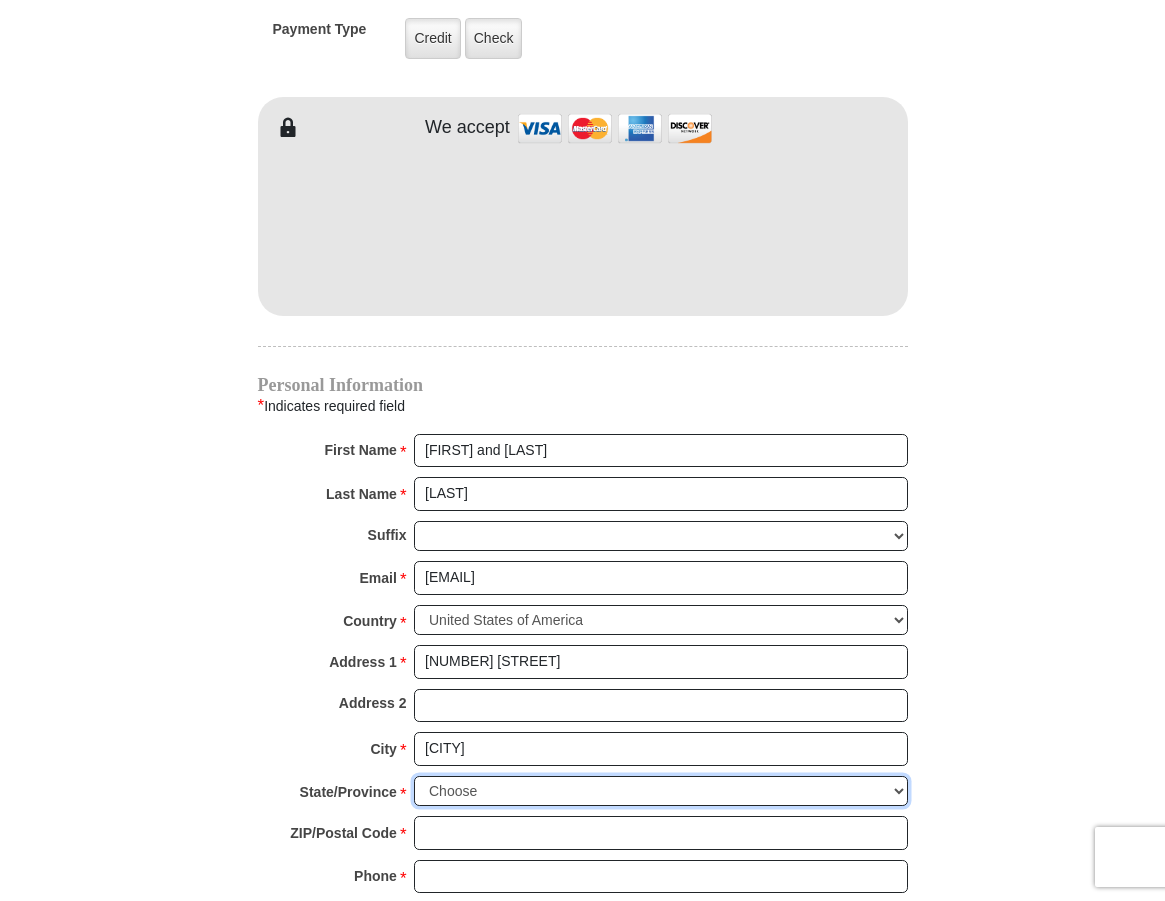 select on "AZ" 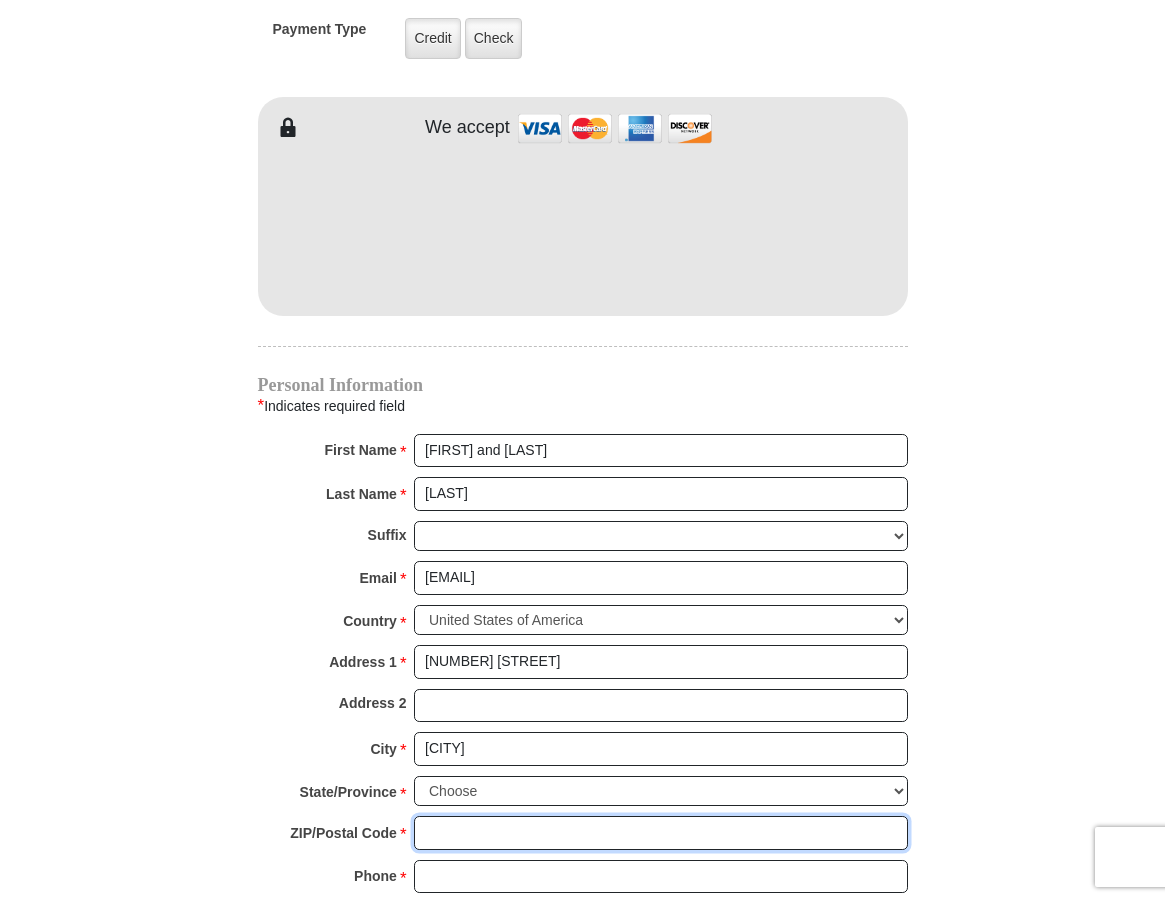 type on "85268" 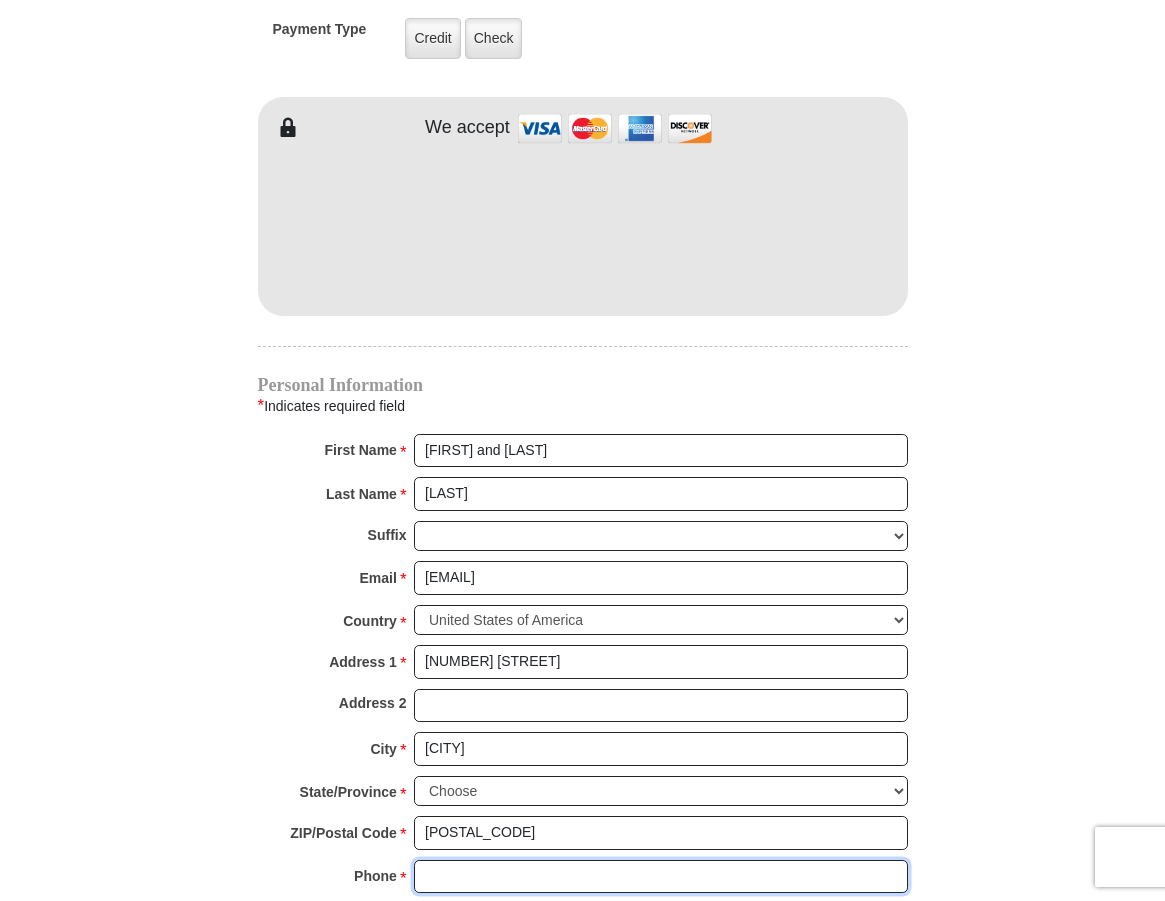 type on "[PHONE]" 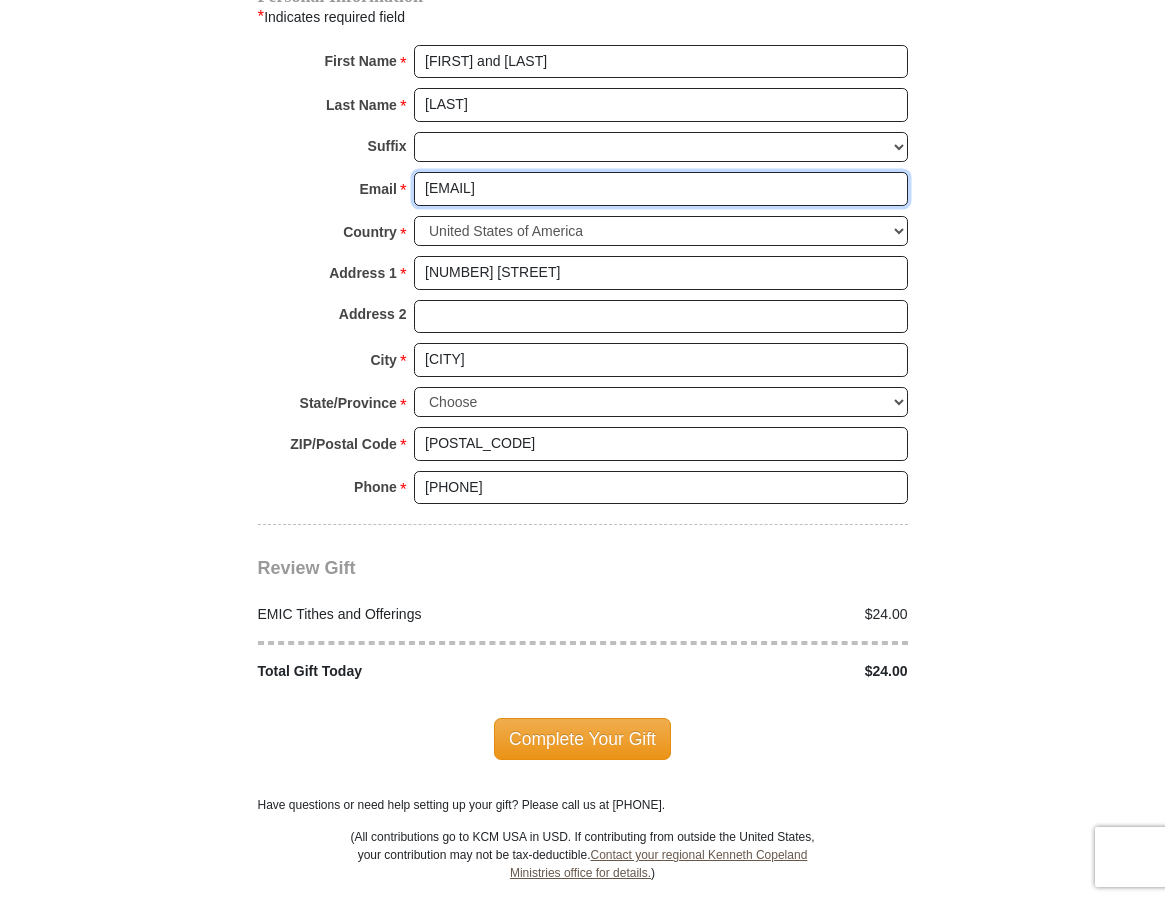 scroll, scrollTop: 2146, scrollLeft: 0, axis: vertical 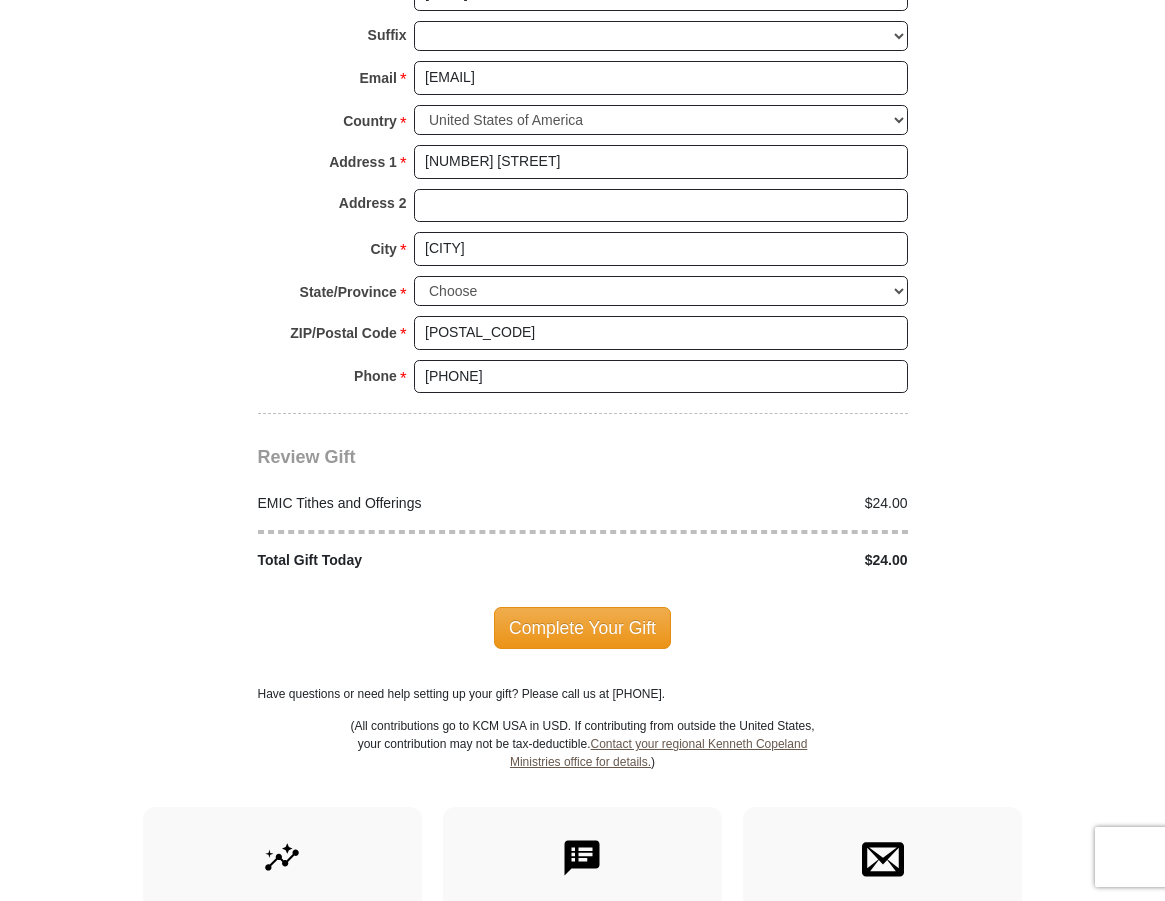 click on "Eagle Mountain International Church Online Giving
Because of gifts like yours, Eagle Mountain International Church, along with Kenneth Copeland Ministries, is able to reach out to every corner of the world.
EMIC Tithes and Offerings
The Bible teaches us the foundation for giving: the tithe. When we bring the first 10 percent of our income to the Lord’s storehouse, we put Him first in our lives. Tithing is an act of worship that expresses our gratitude, faith and love. Tithers can expect the windows of heaven to open and THE BLESSING to pour out (Malachi 3:10).
An offering, any giving over and above the tithe, helps to further the growth of God’s work through new programs, new experiences and the support of other ministries and missions.
$" at bounding box center [583, -630] 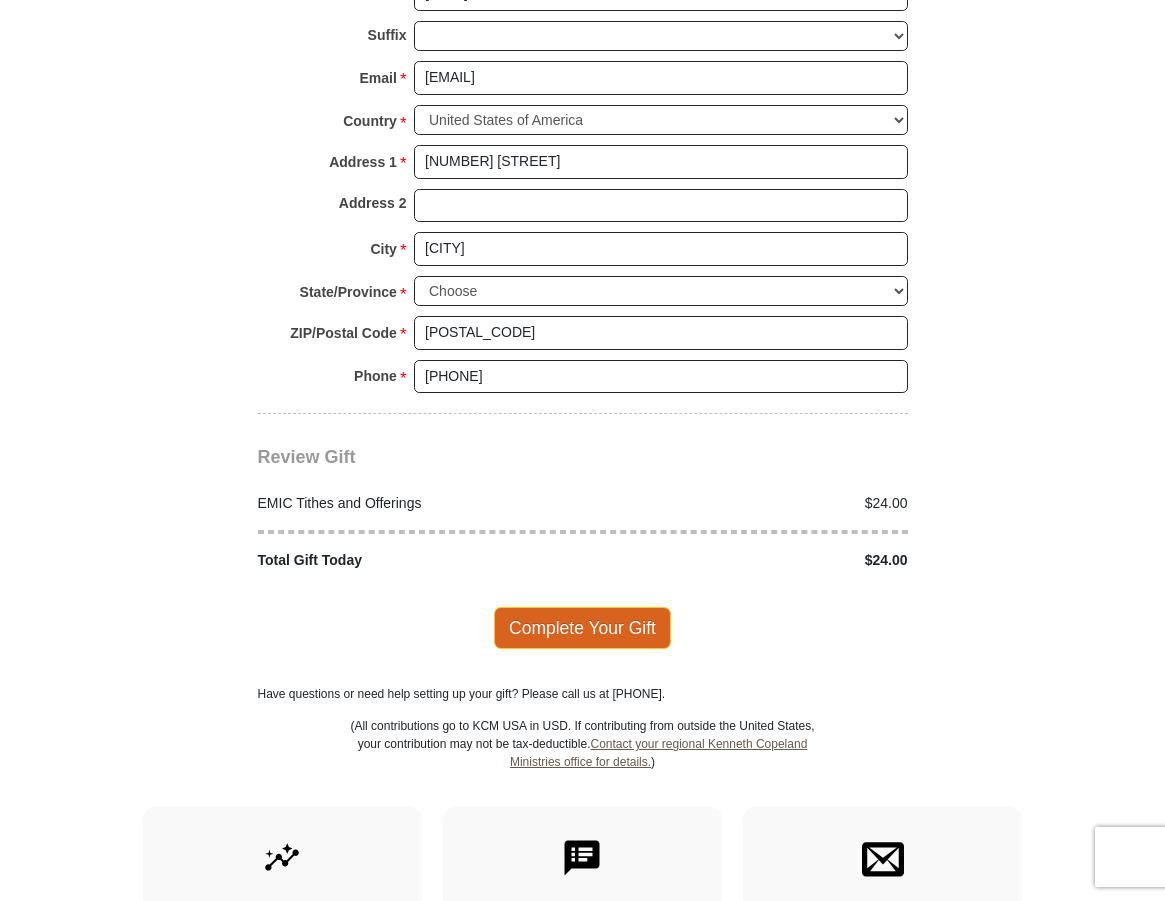 click on "Complete Your Gift" at bounding box center [582, 628] 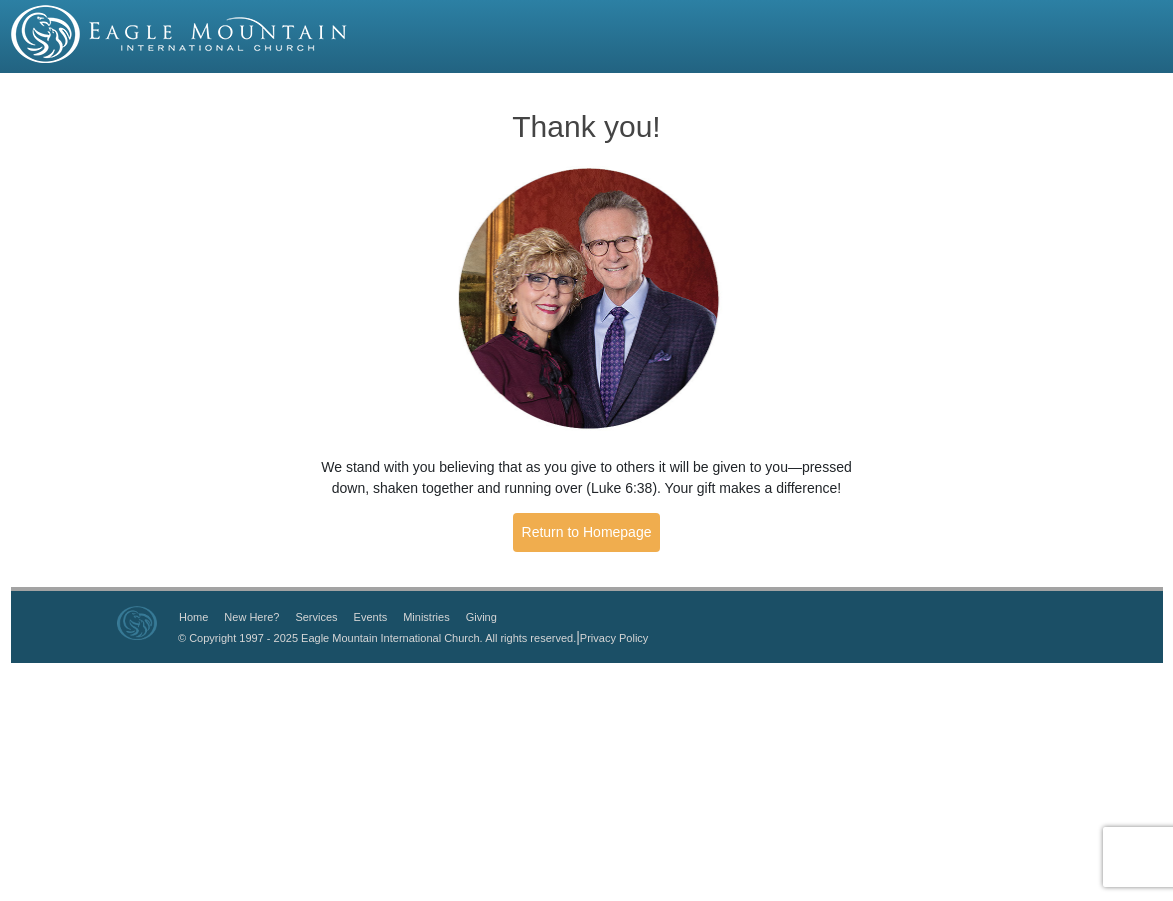 scroll, scrollTop: 0, scrollLeft: 0, axis: both 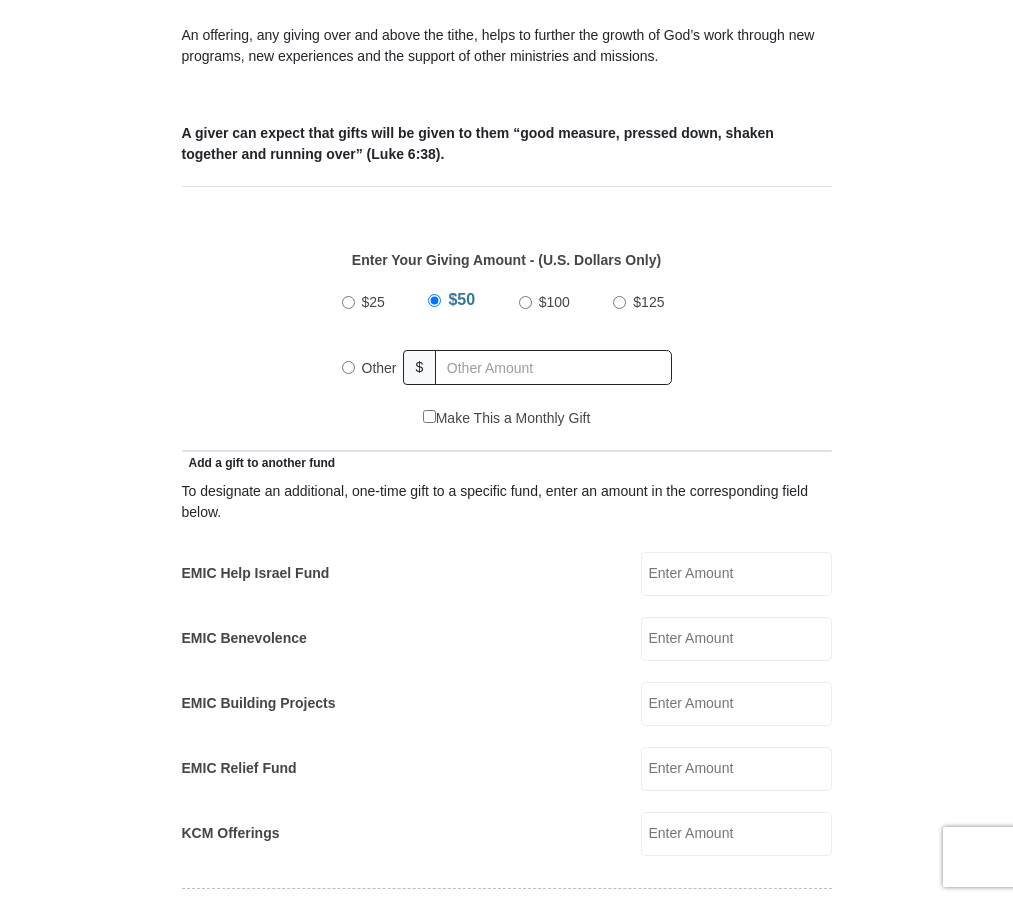click on "Other" at bounding box center [348, 367] 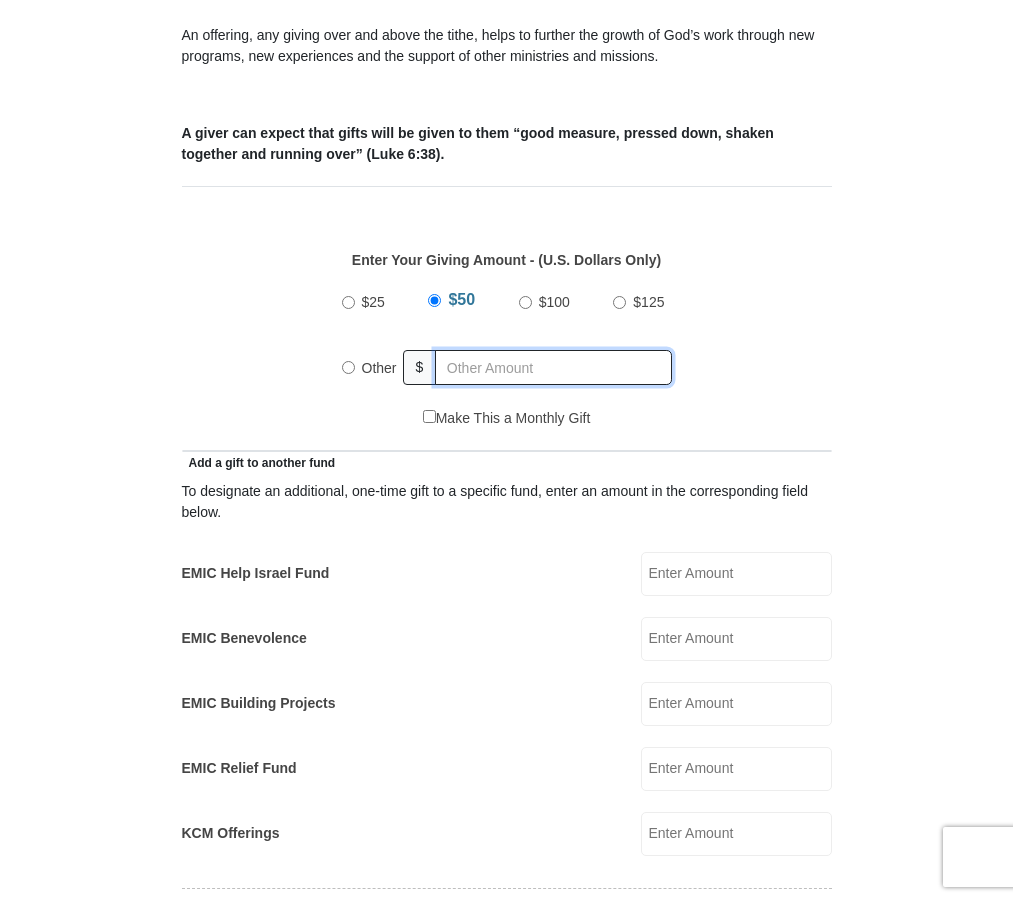 radio on "true" 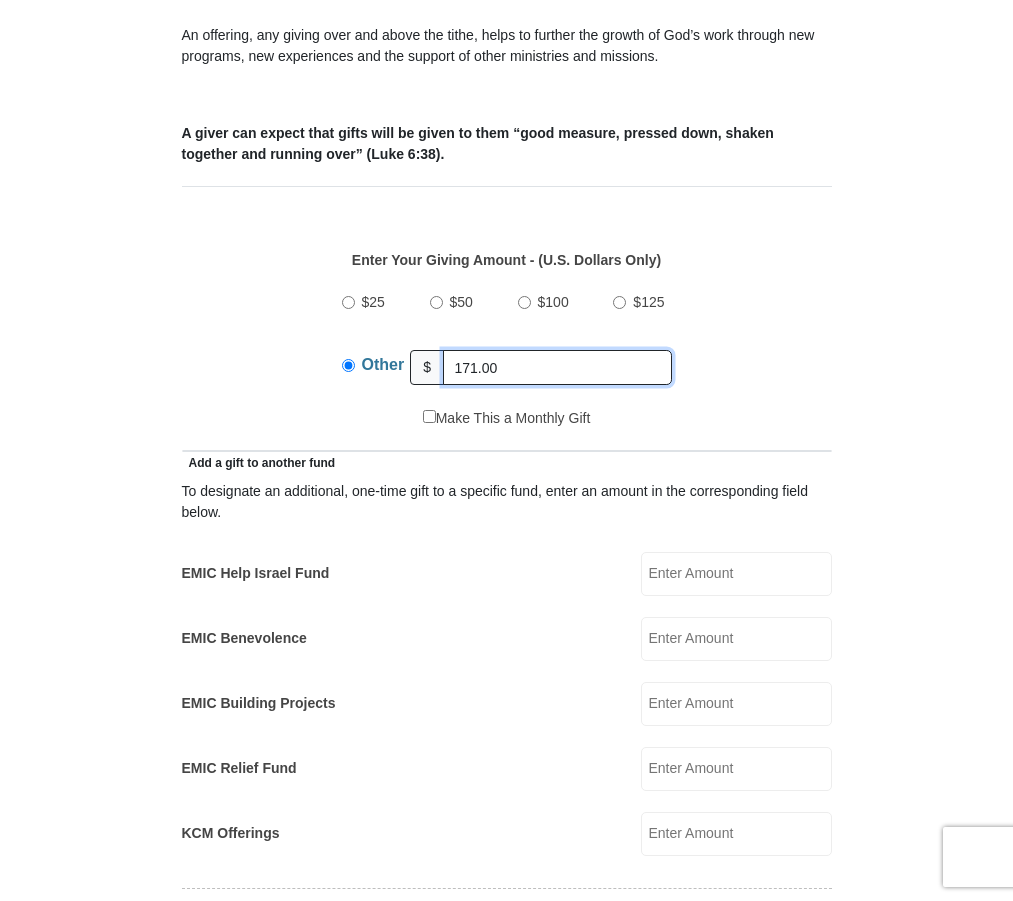 type on "171.00" 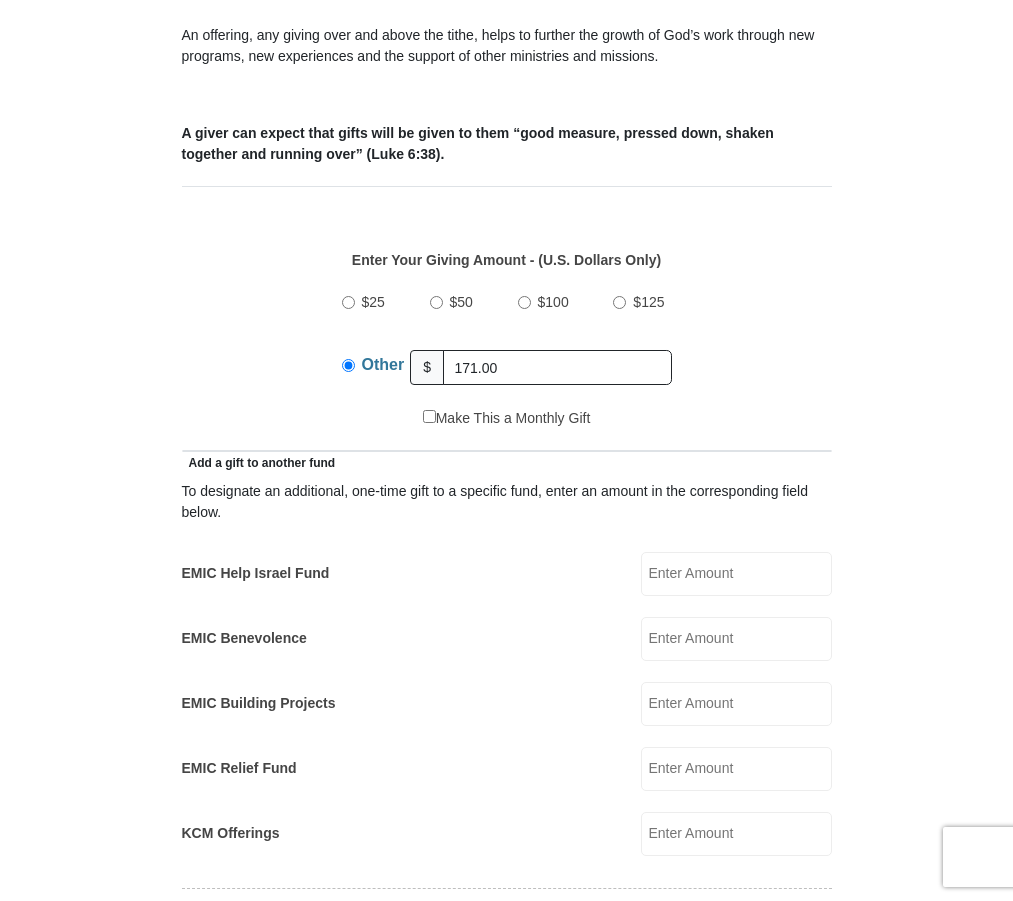 click on "Eagle Mountain International Church Online Giving
Because of gifts like yours, Eagle Mountain International Church, along with Kenneth Copeland Ministries, is able to reach out to every corner of the world.
EMIC Tithes and Offerings
The Bible teaches us the foundation for giving: the tithe. When we bring the first 10 percent of our income to the Lord’s storehouse, we put Him first in our lives. Tithing is an act of worship that expresses our gratitude, faith and love. Tithers can expect the windows of heaven to open and THE BLESSING to pour out (Malachi 3:10).
An offering, any giving over and above the tithe, helps to further the growth of God’s work through new programs, new experiences and the support of other ministries and missions.
$" at bounding box center [507, 816] 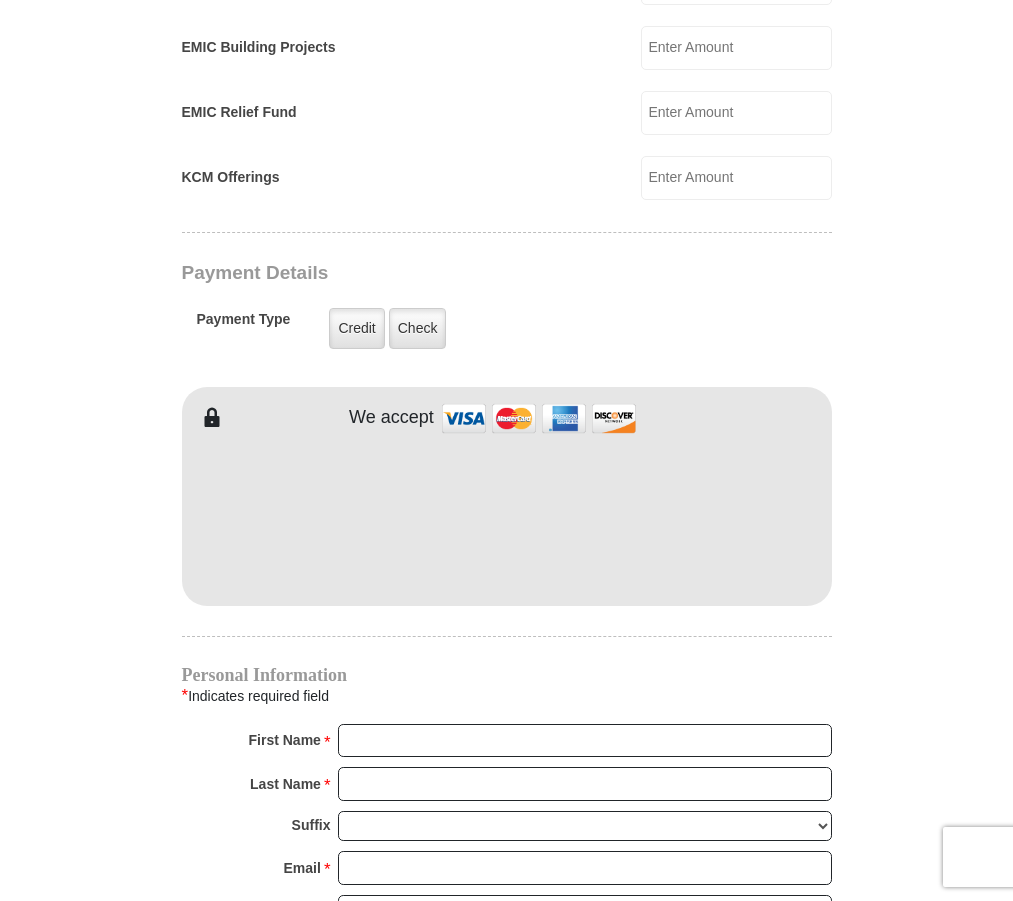 scroll, scrollTop: 1400, scrollLeft: 0, axis: vertical 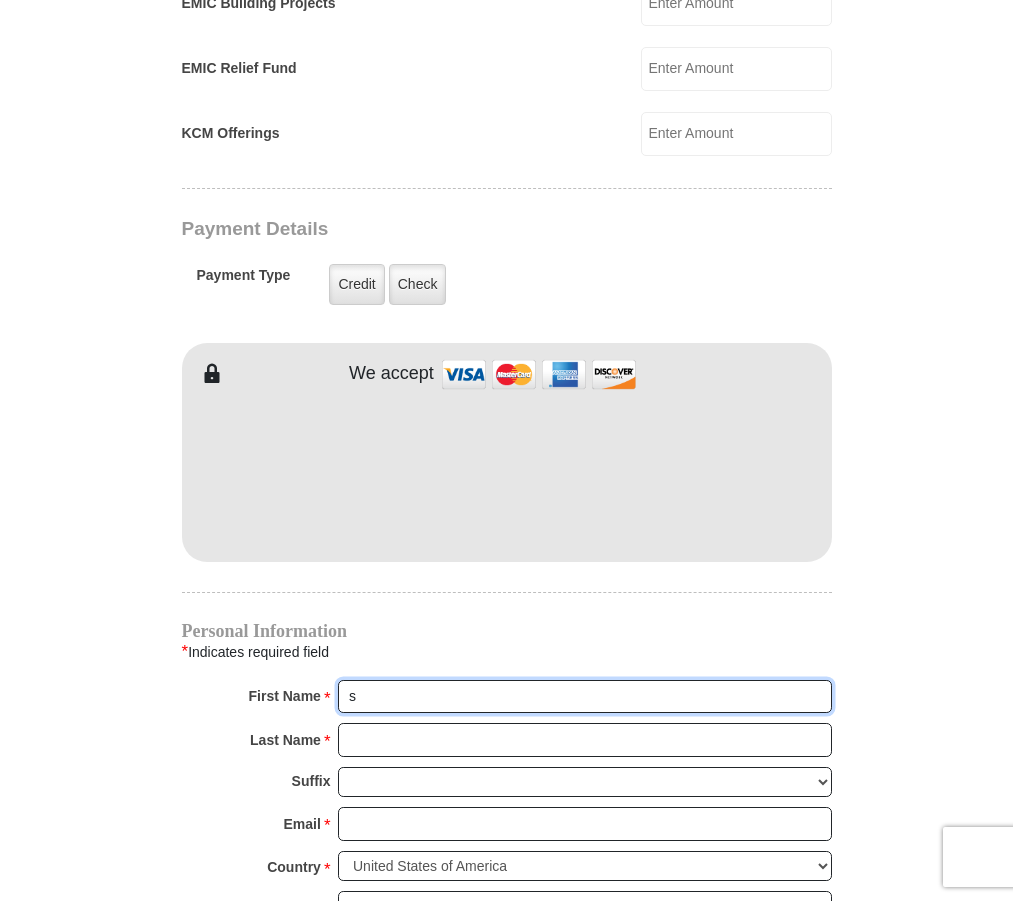 type on "[FIRST] and [FIRST]" 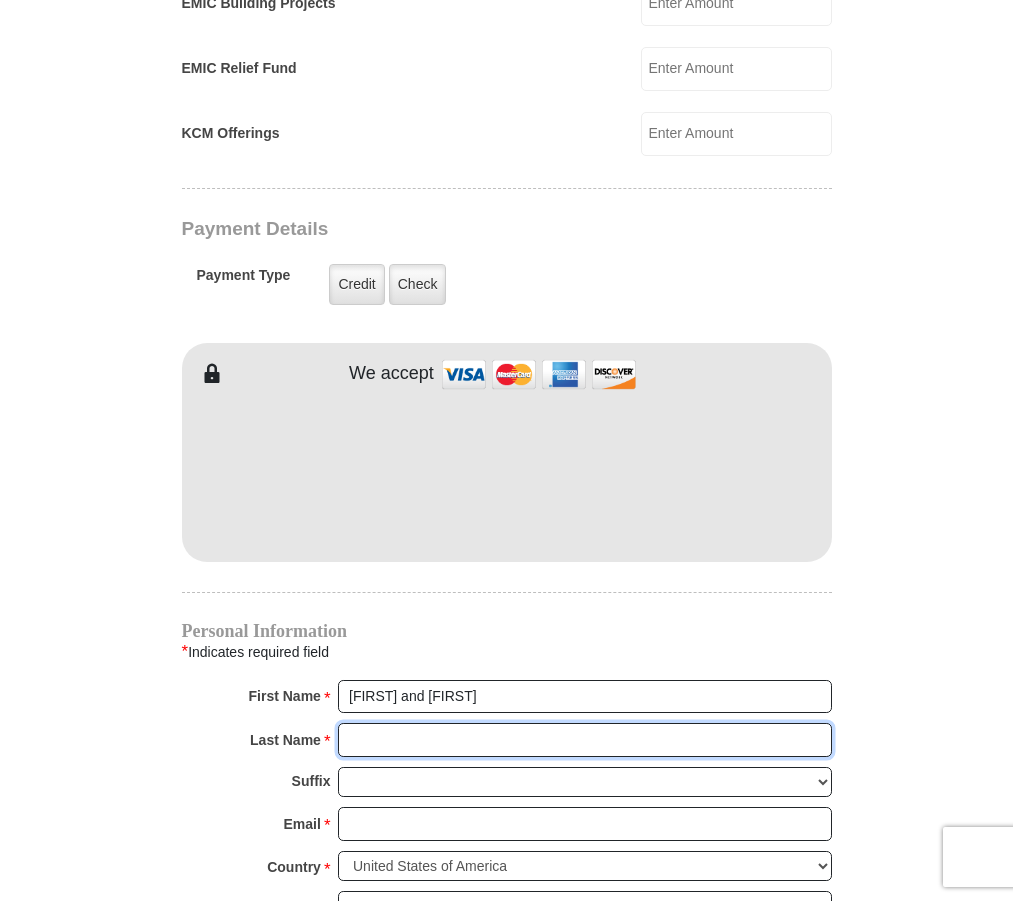 click on "Last Name
*" at bounding box center [585, 740] 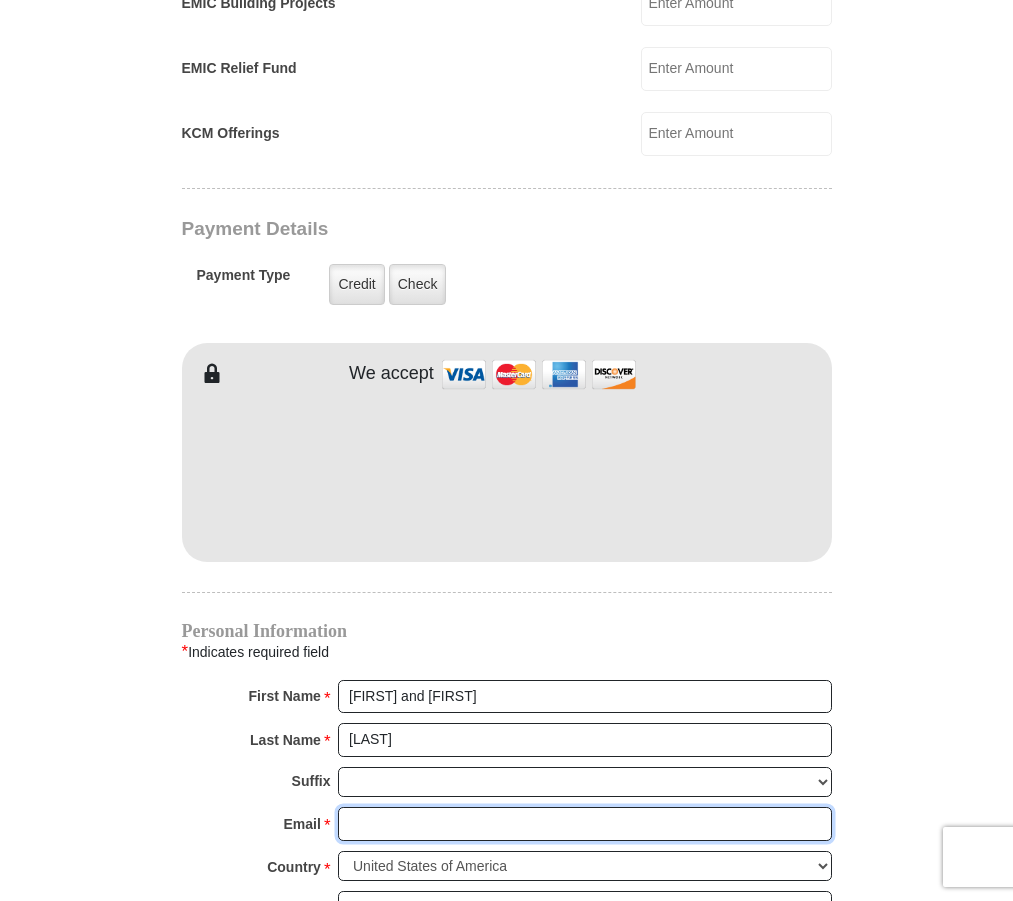 click on "Email
*" at bounding box center [585, 824] 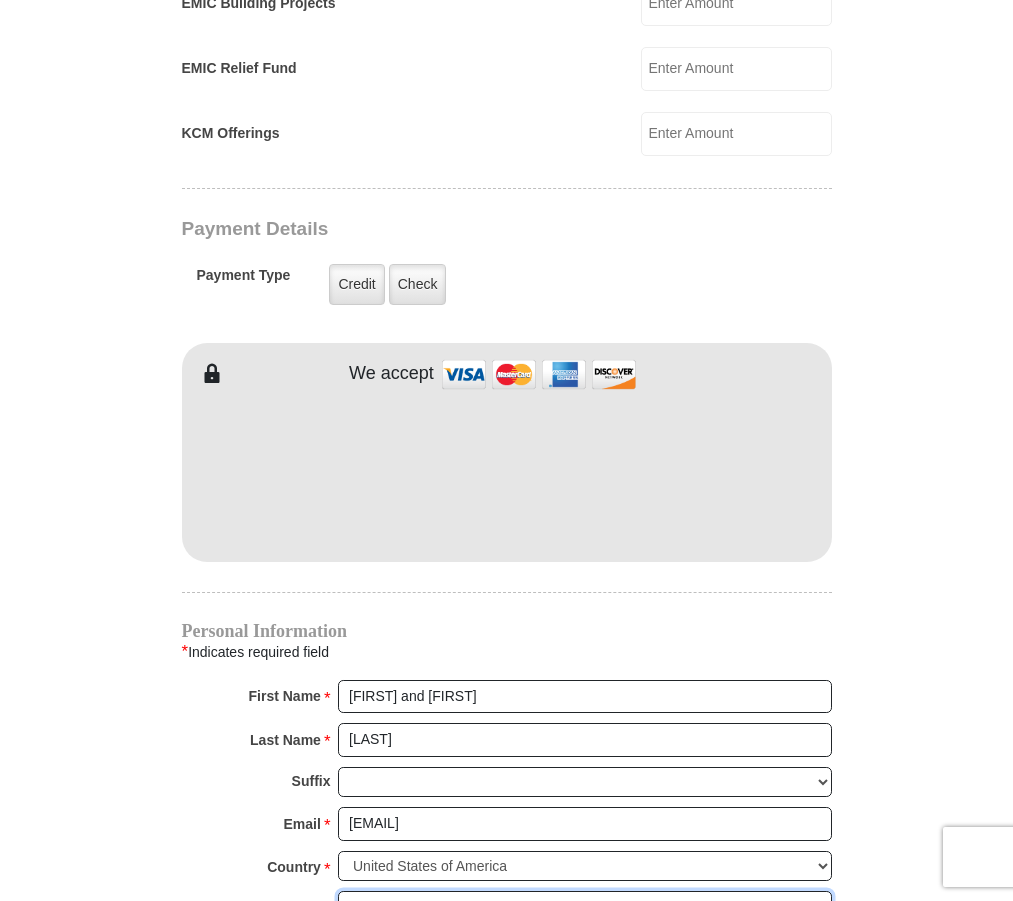 type on "[NUMBER] [STREET]" 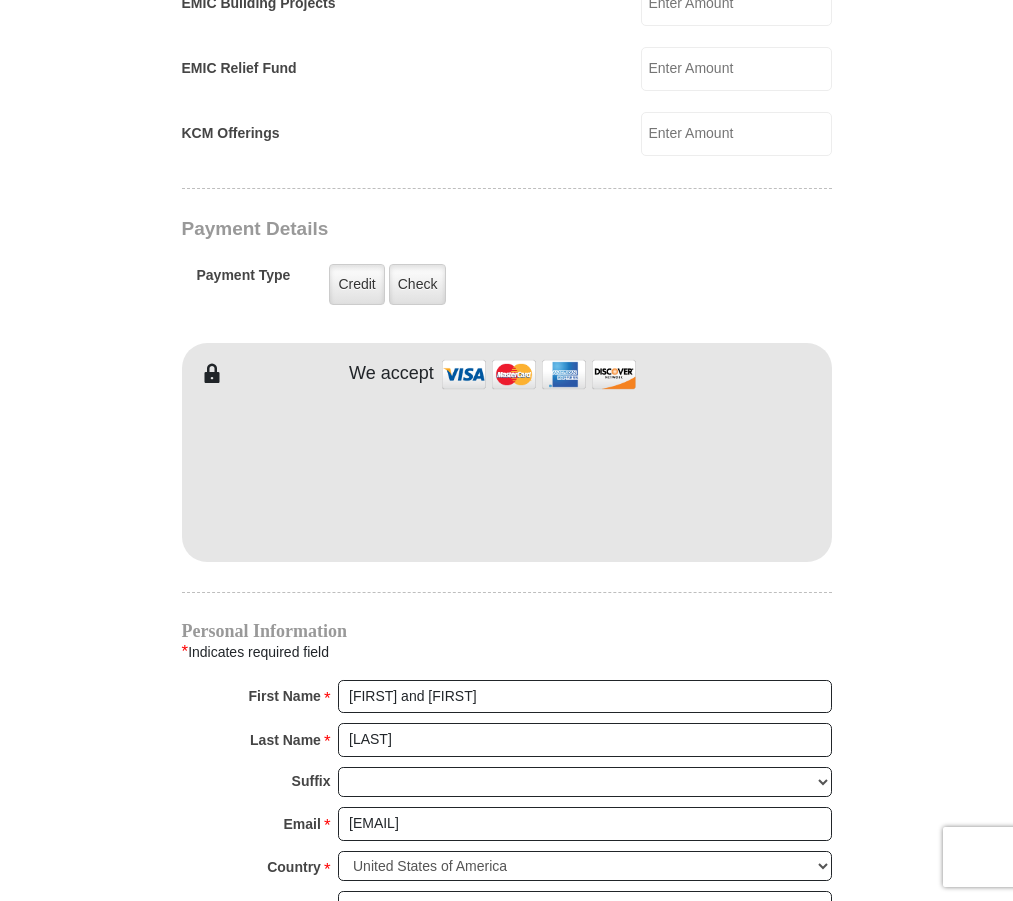 type on "[CITY]" 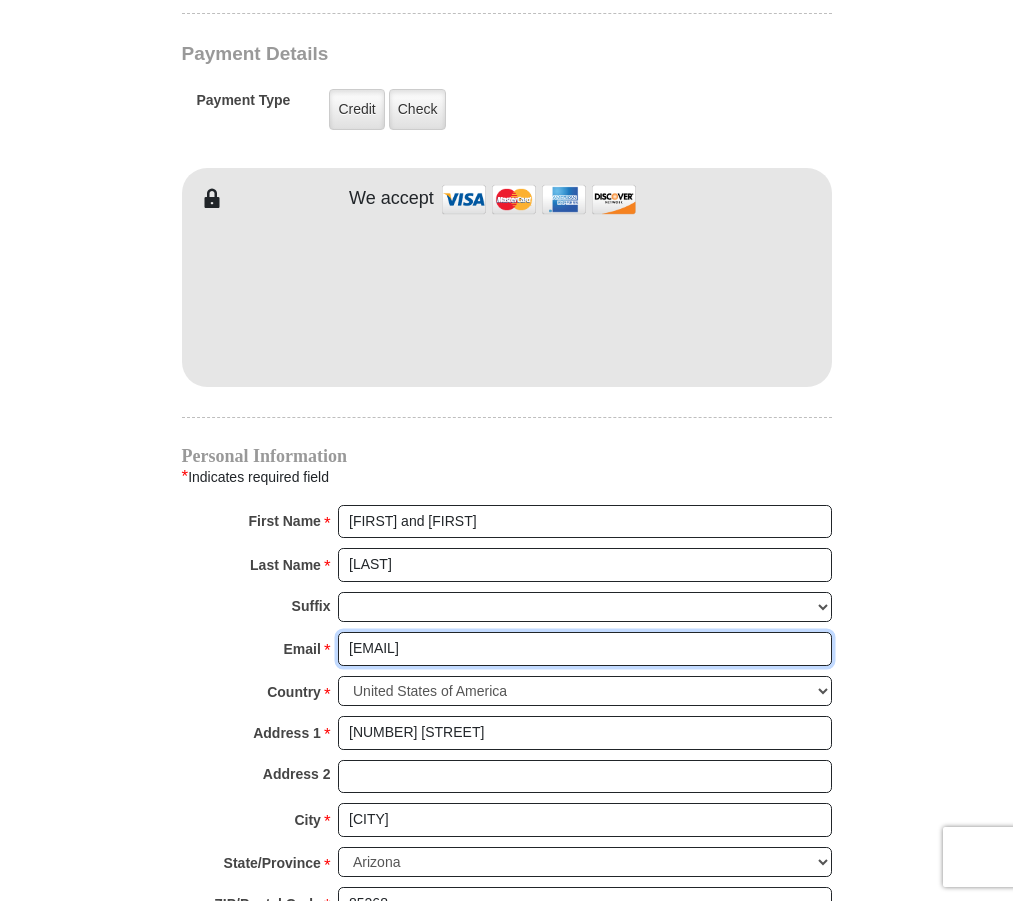 scroll, scrollTop: 1900, scrollLeft: 0, axis: vertical 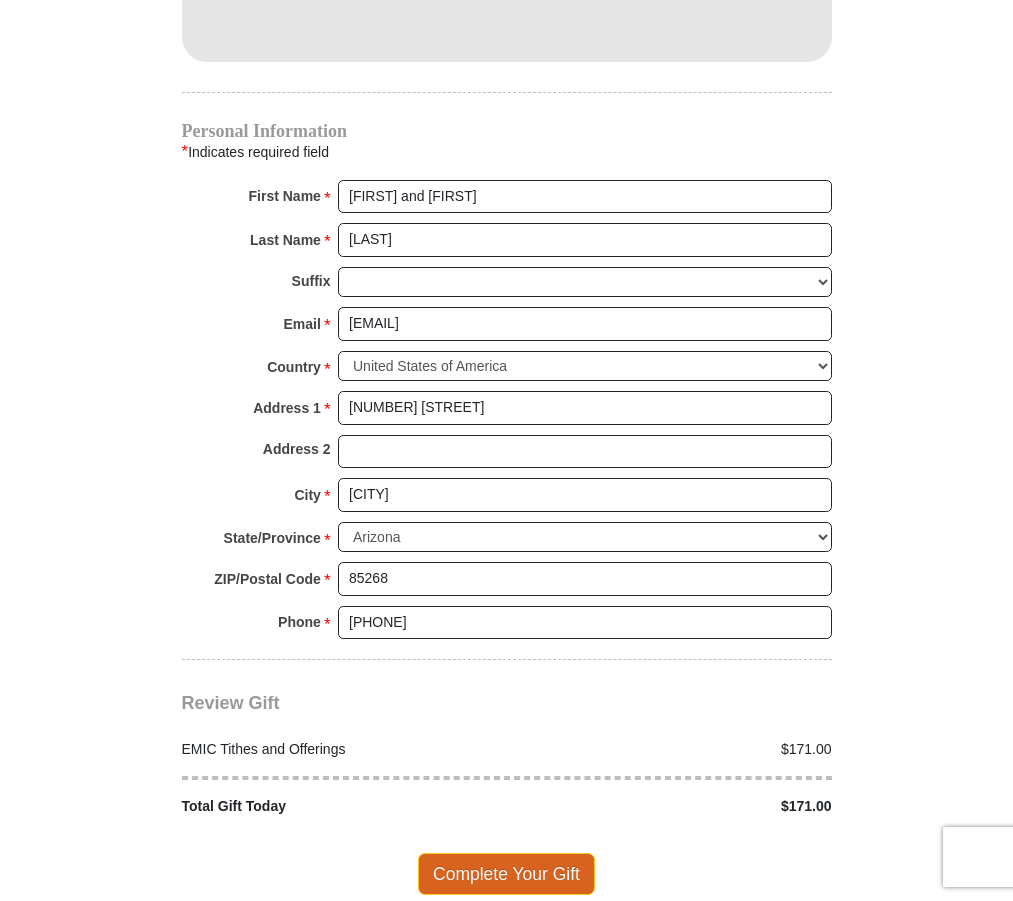 click on "Complete Your Gift" at bounding box center [506, 874] 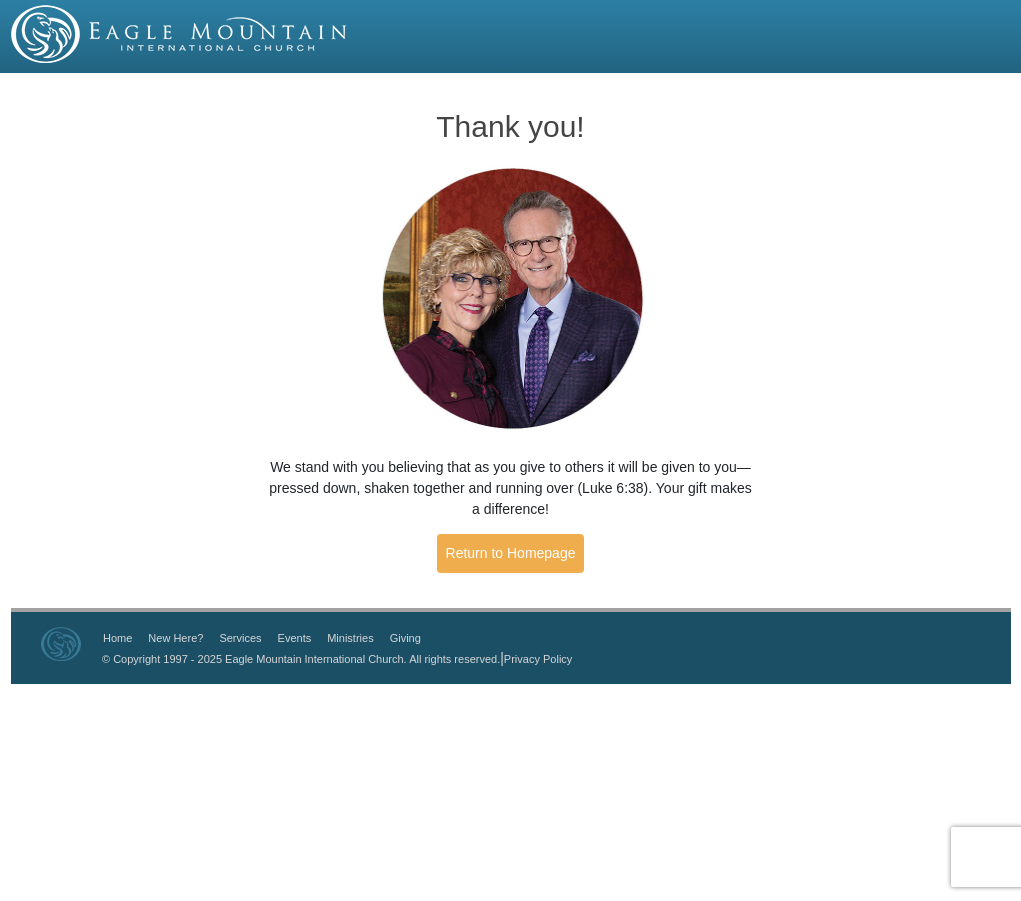 scroll, scrollTop: 0, scrollLeft: 0, axis: both 